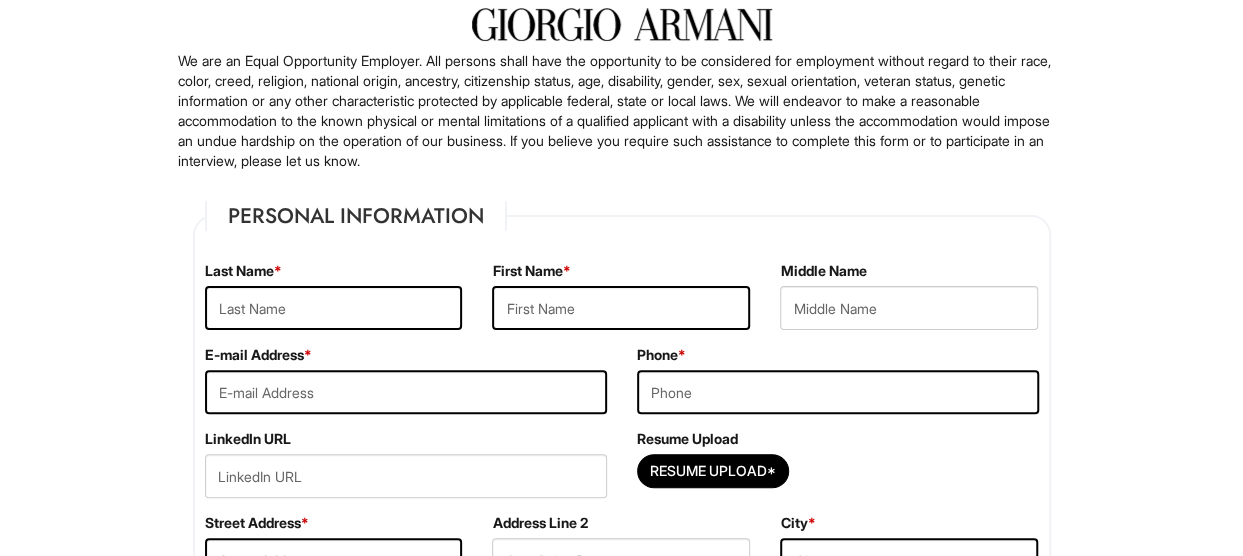 scroll, scrollTop: 117, scrollLeft: 0, axis: vertical 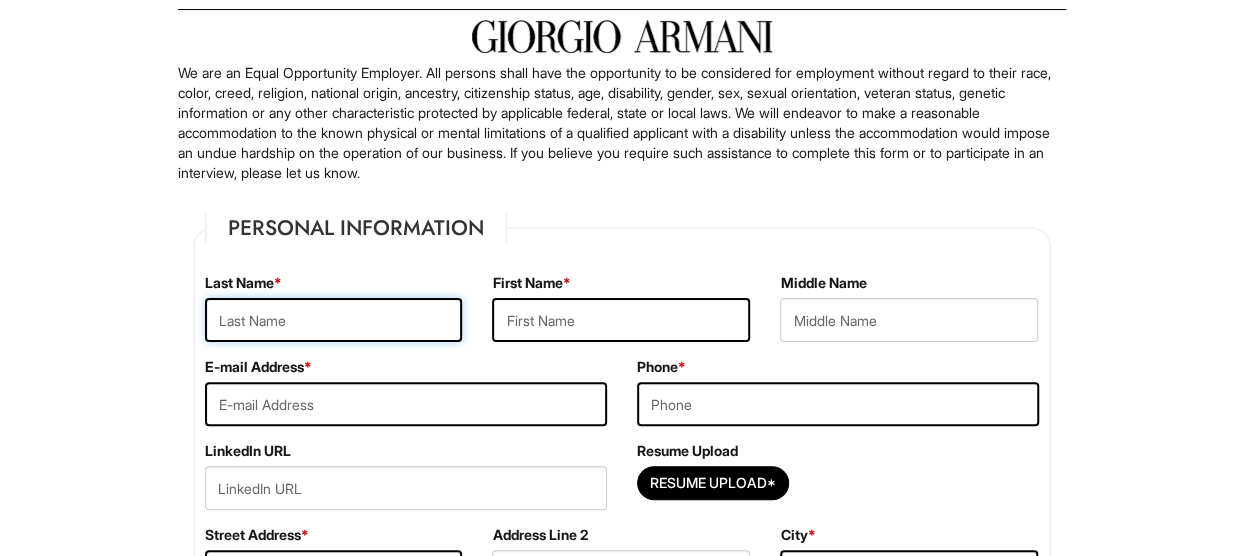 click at bounding box center [334, 320] 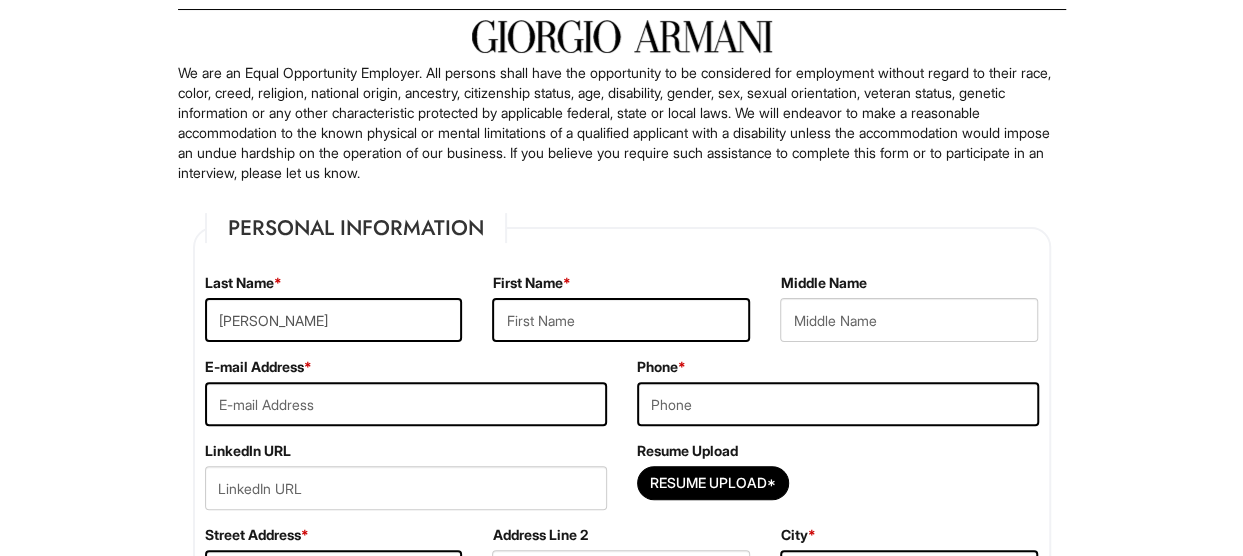 type on "[PERSON_NAME]" 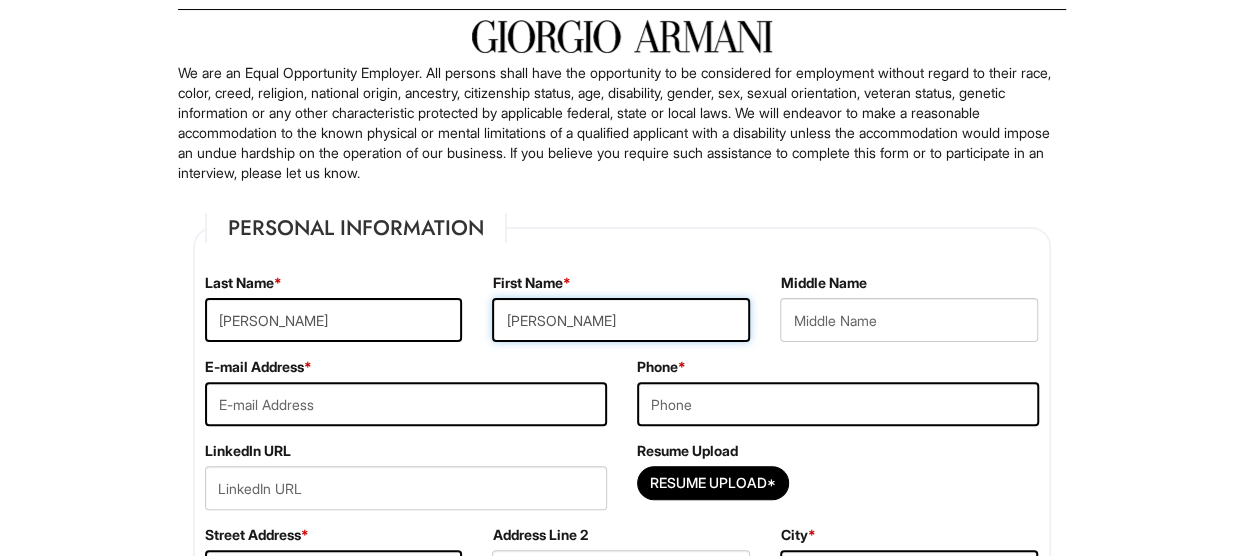type on "[EMAIL_ADDRESS][DOMAIN_NAME]" 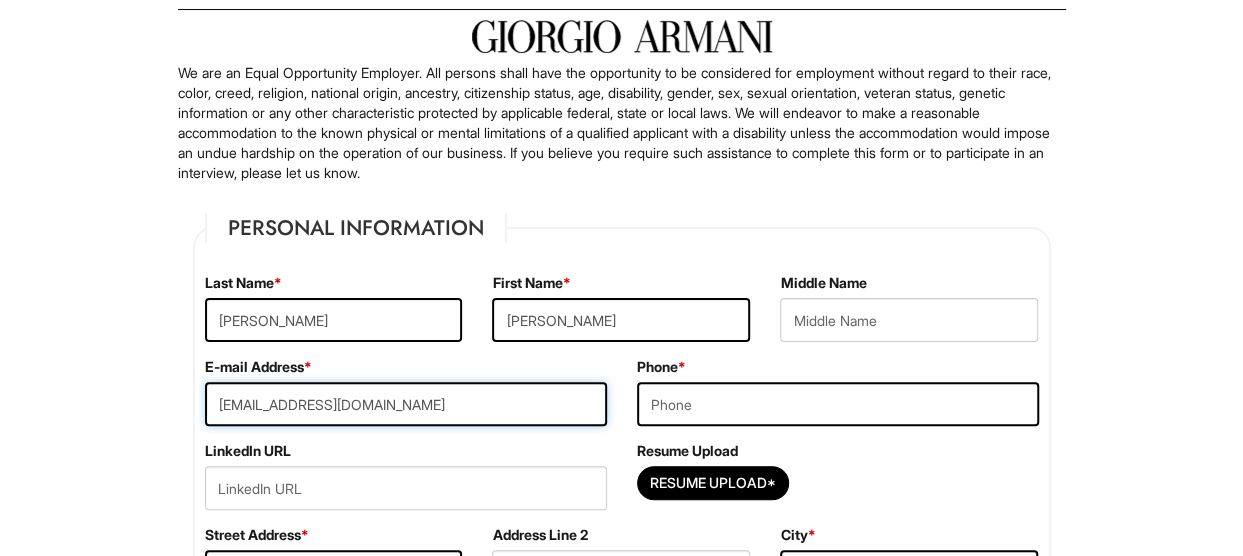 type on "4243936385" 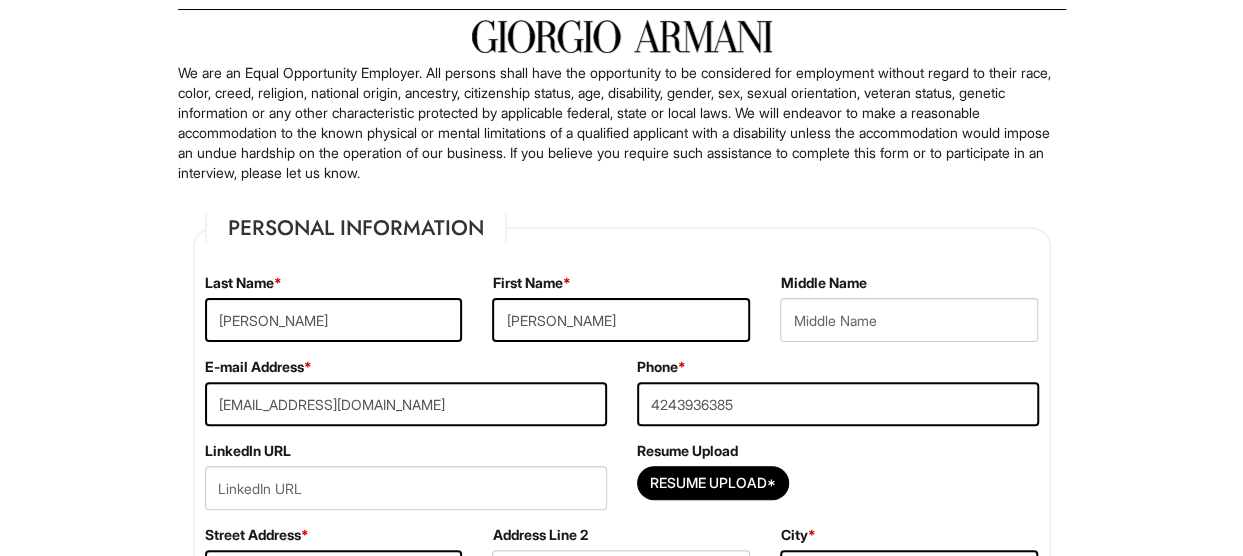 type on "[STREET_ADDRESS]" 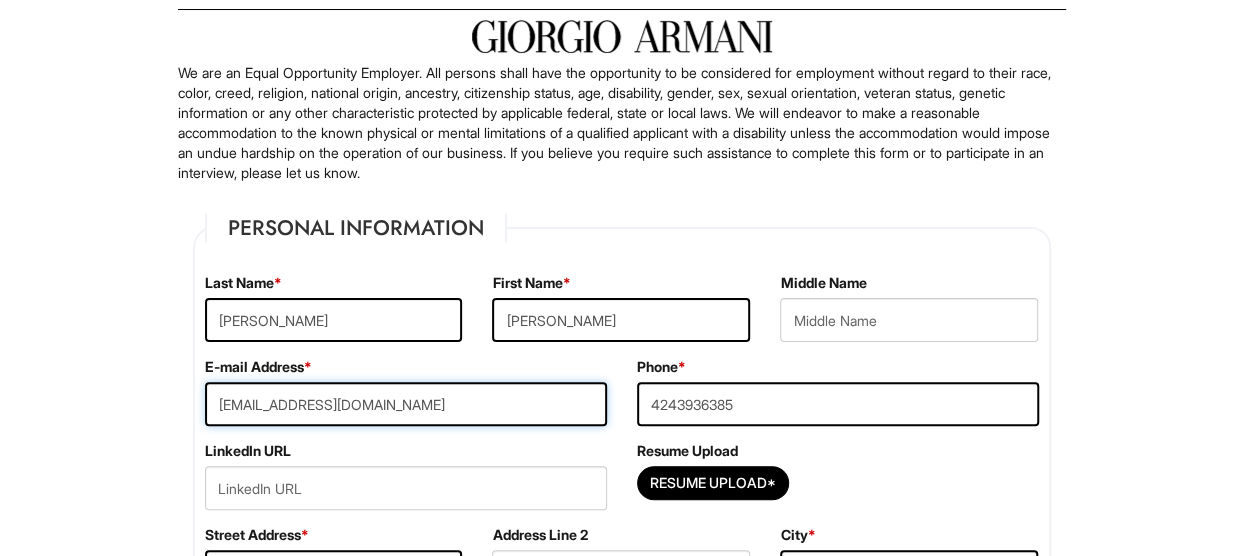 drag, startPoint x: 400, startPoint y: 401, endPoint x: 168, endPoint y: 406, distance: 232.05388 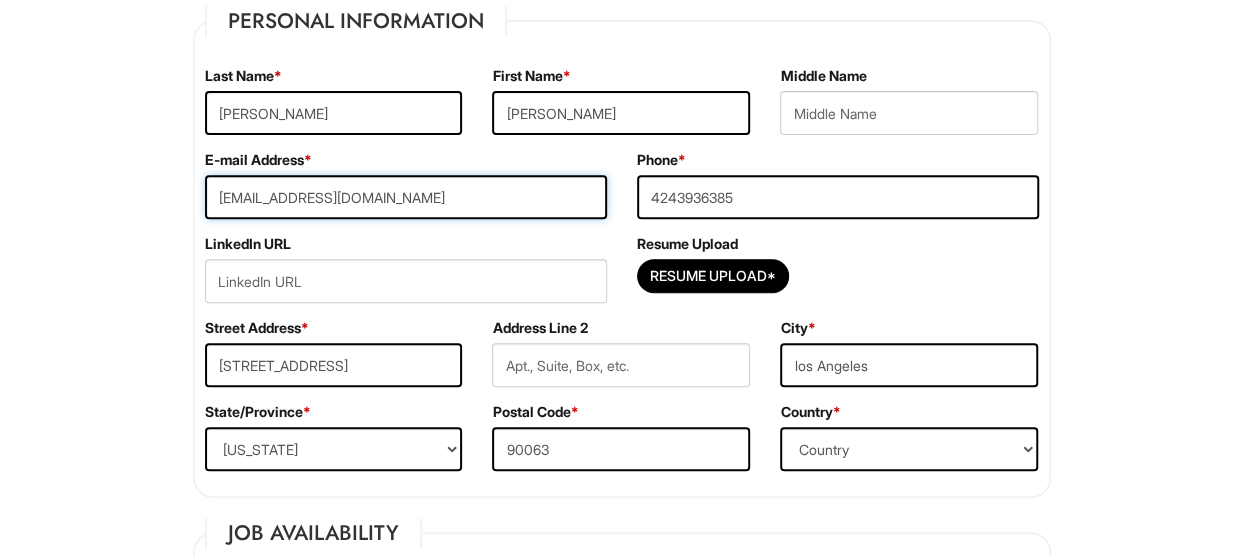scroll, scrollTop: 306, scrollLeft: 0, axis: vertical 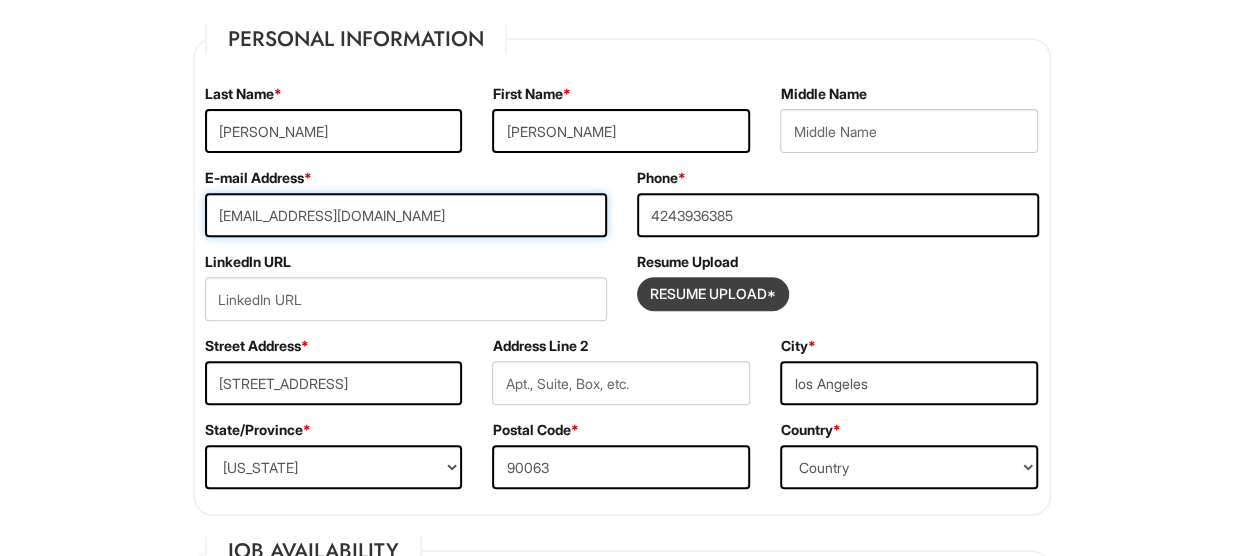 type on "[EMAIL_ADDRESS][DOMAIN_NAME]" 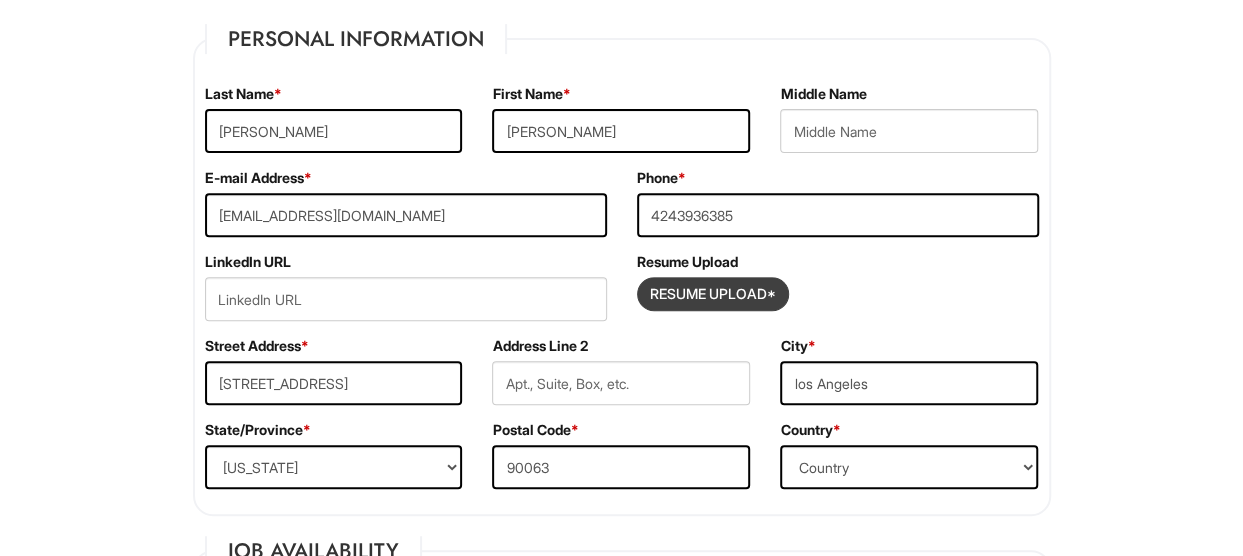 click at bounding box center [713, 294] 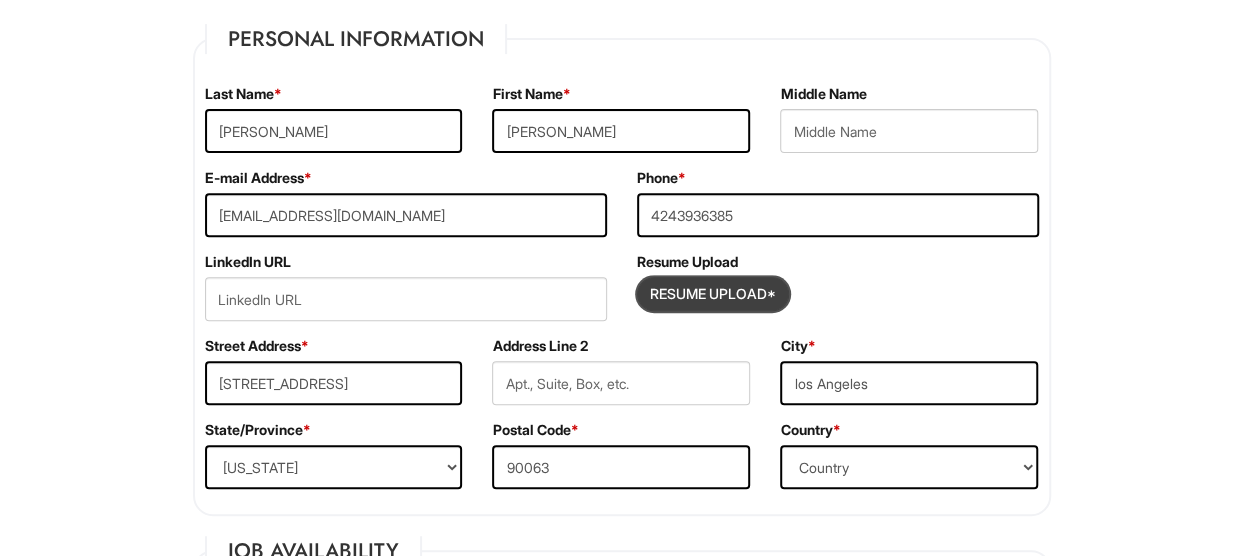 type on "C:\fakepath\Untitled.pdf" 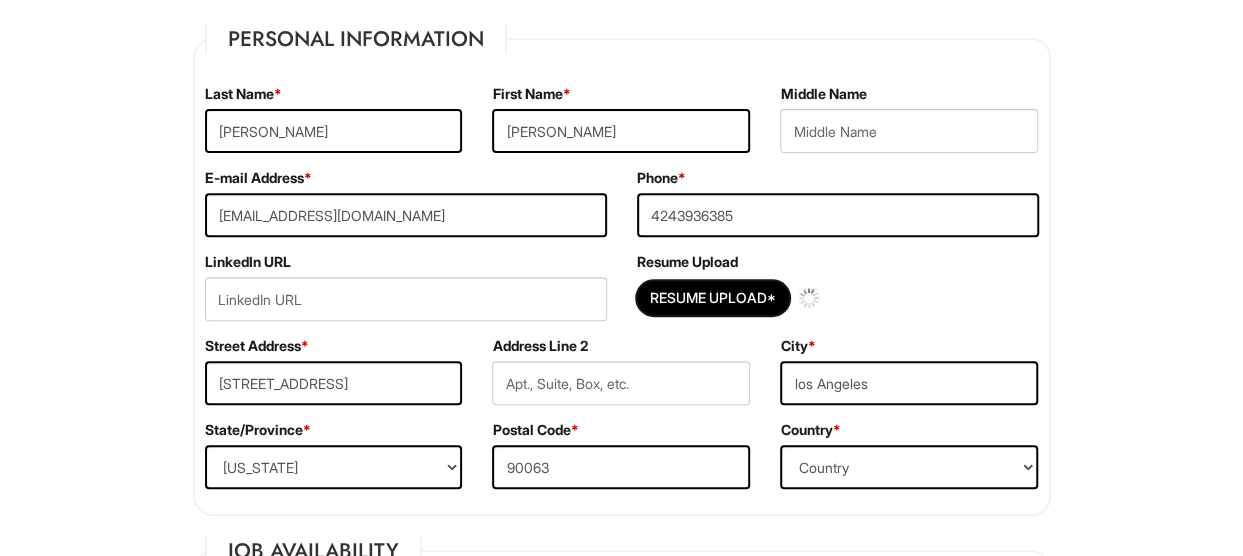 type 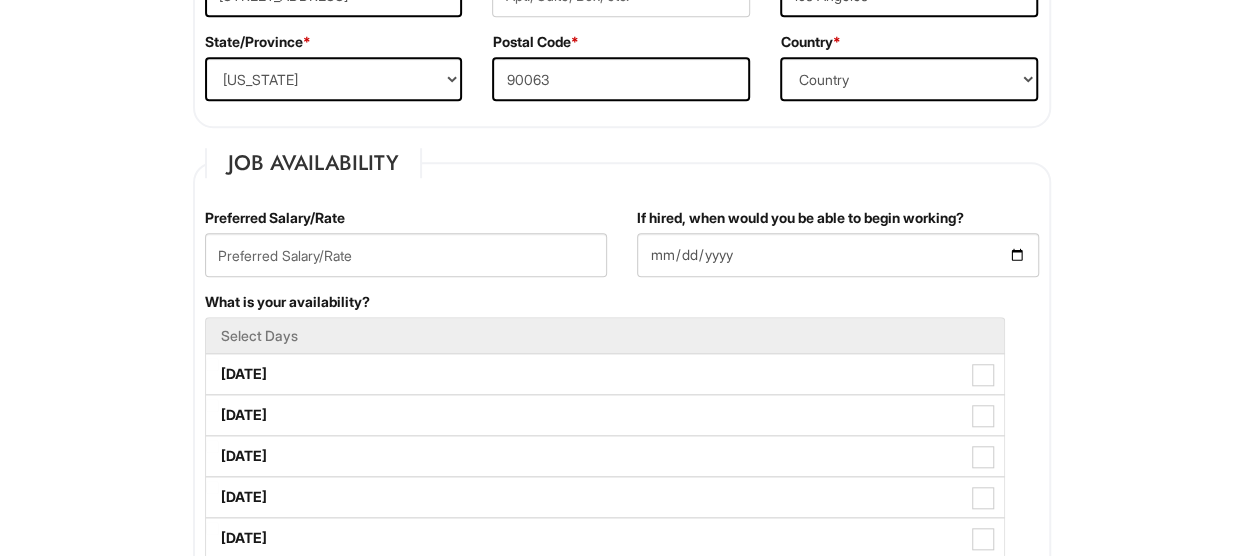 scroll, scrollTop: 698, scrollLeft: 0, axis: vertical 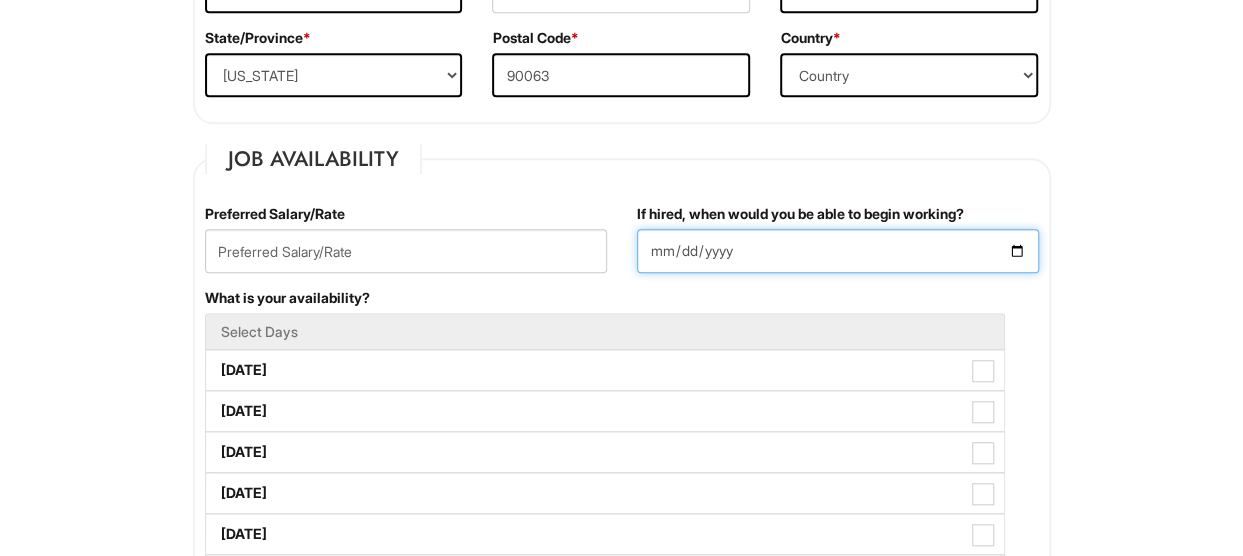 click on "If hired, when would you be able to begin working?" at bounding box center [838, 251] 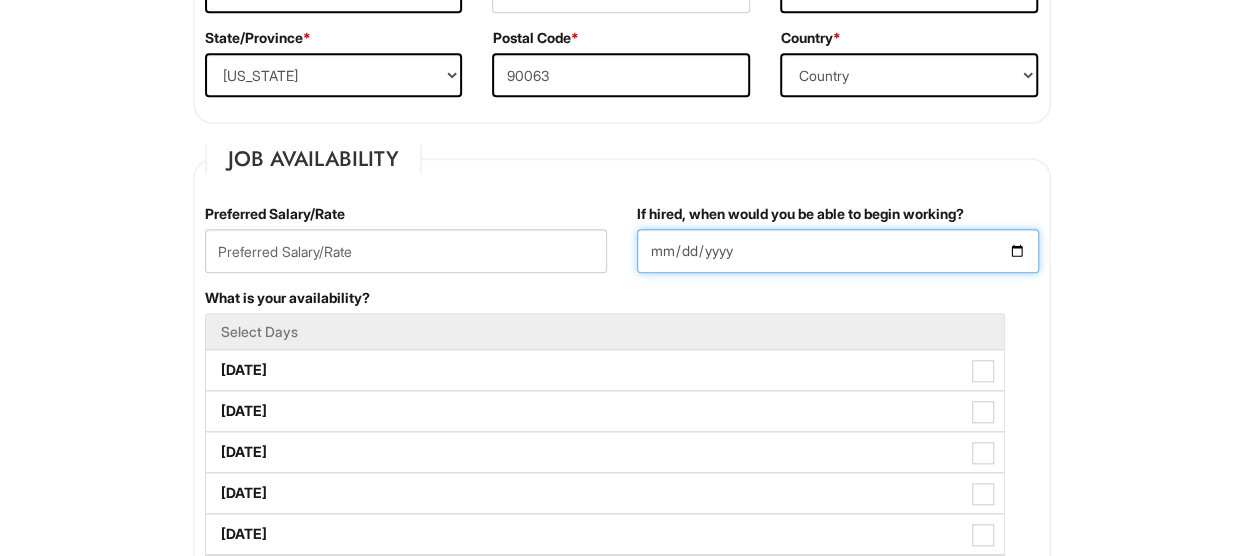 type on "[DATE]" 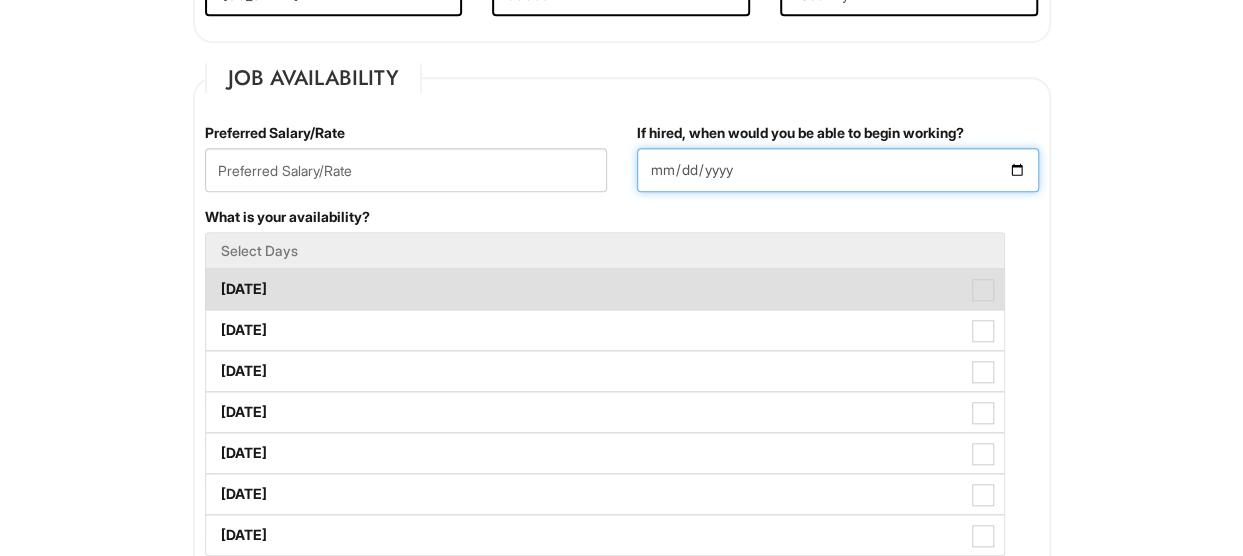scroll, scrollTop: 780, scrollLeft: 0, axis: vertical 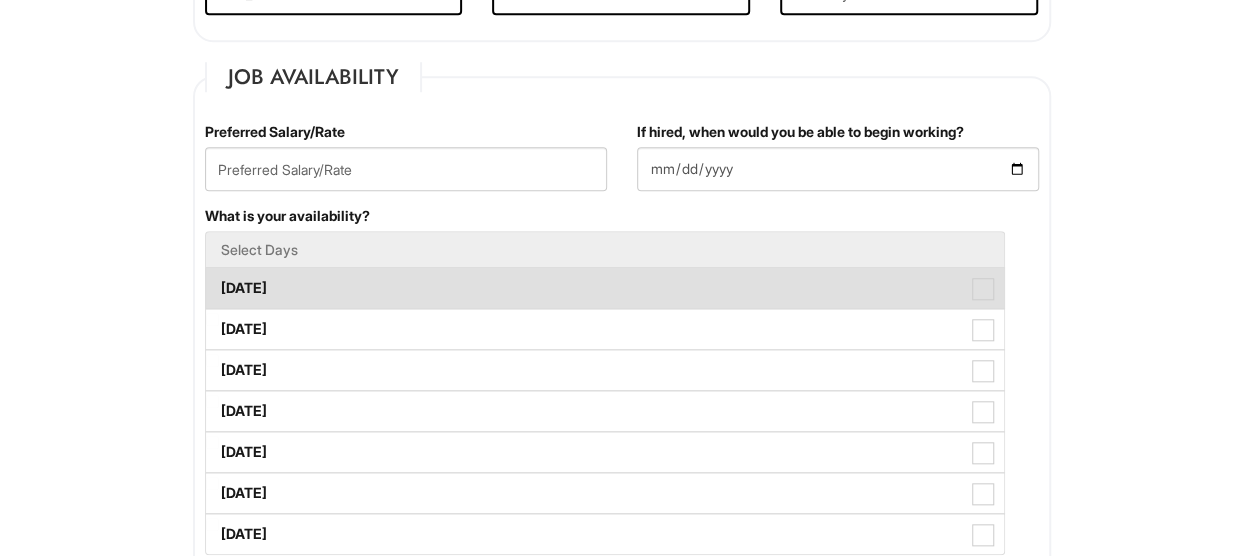 click on "[DATE]" at bounding box center [605, 288] 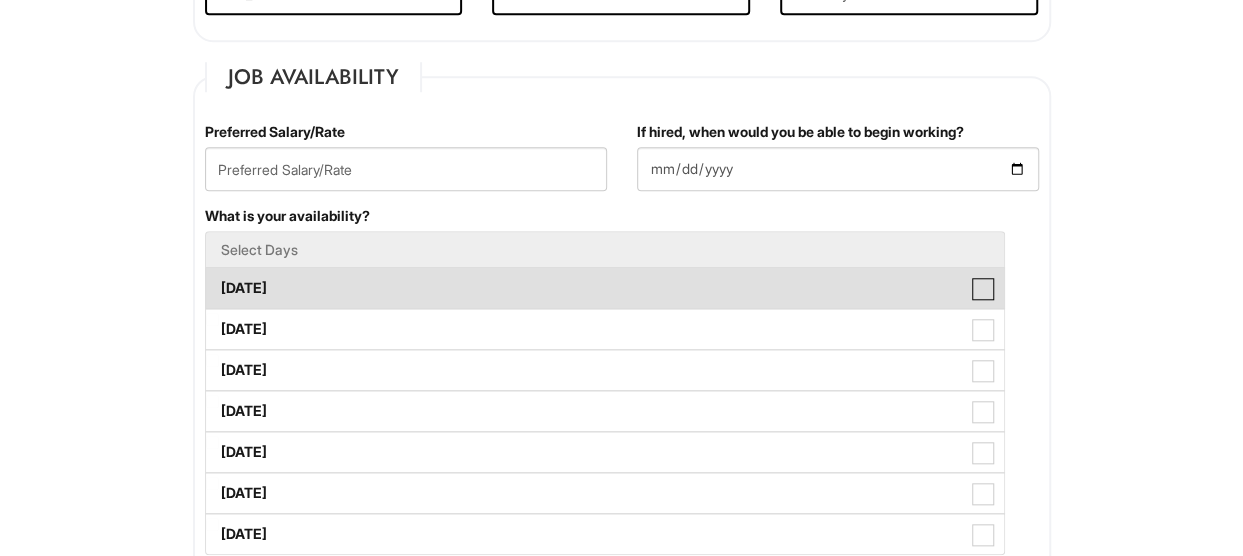 click on "[DATE]" at bounding box center [212, 278] 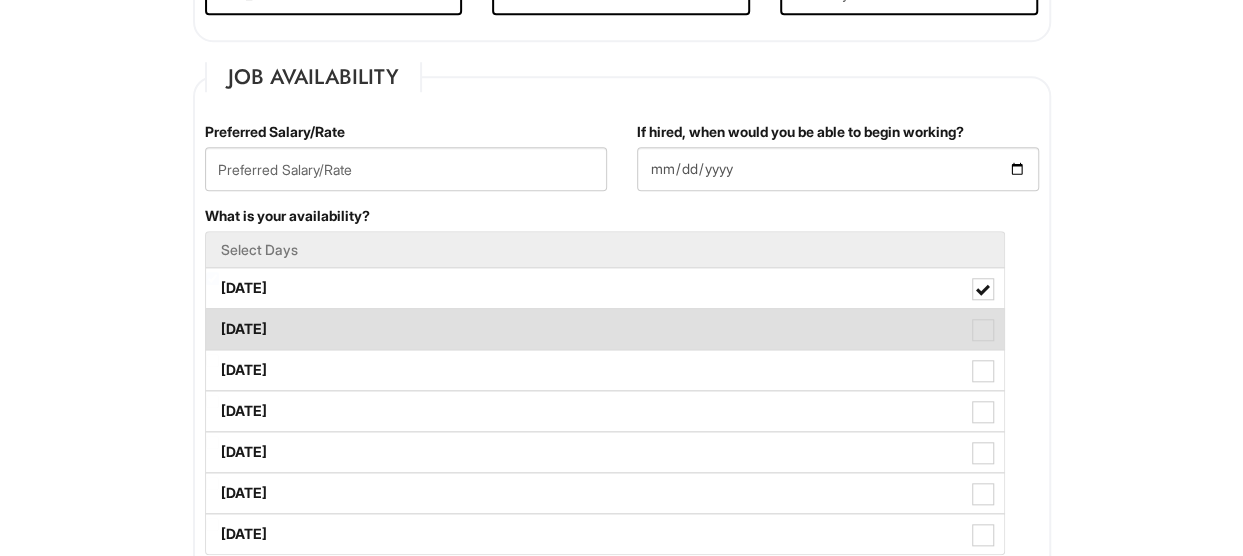 click on "[DATE]" at bounding box center (605, 329) 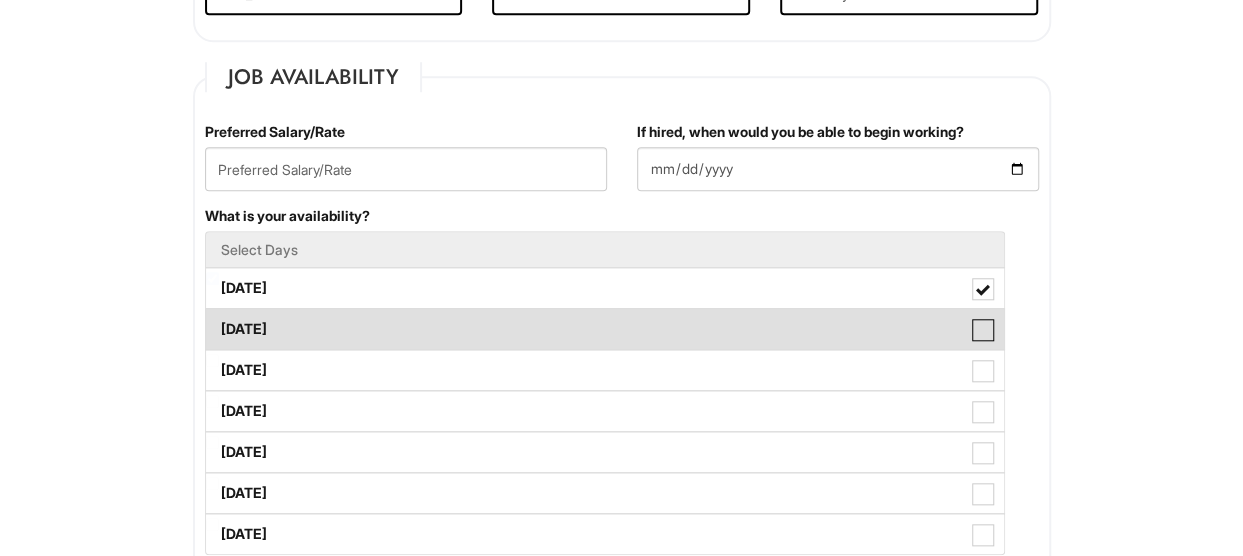 click on "[DATE]" at bounding box center [212, 319] 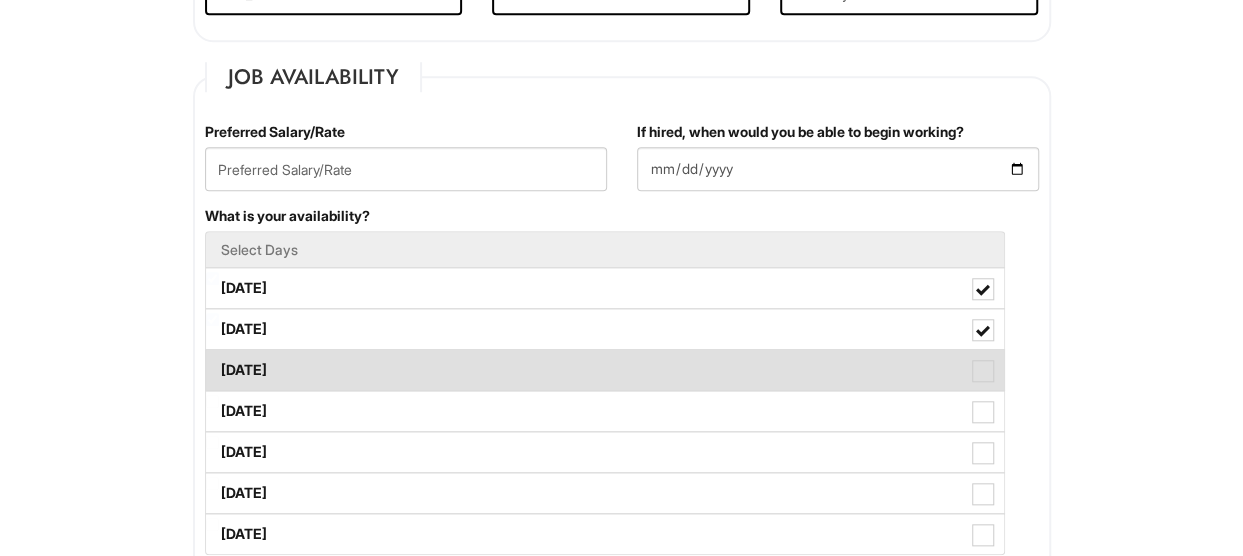 click on "[DATE]" at bounding box center (605, 370) 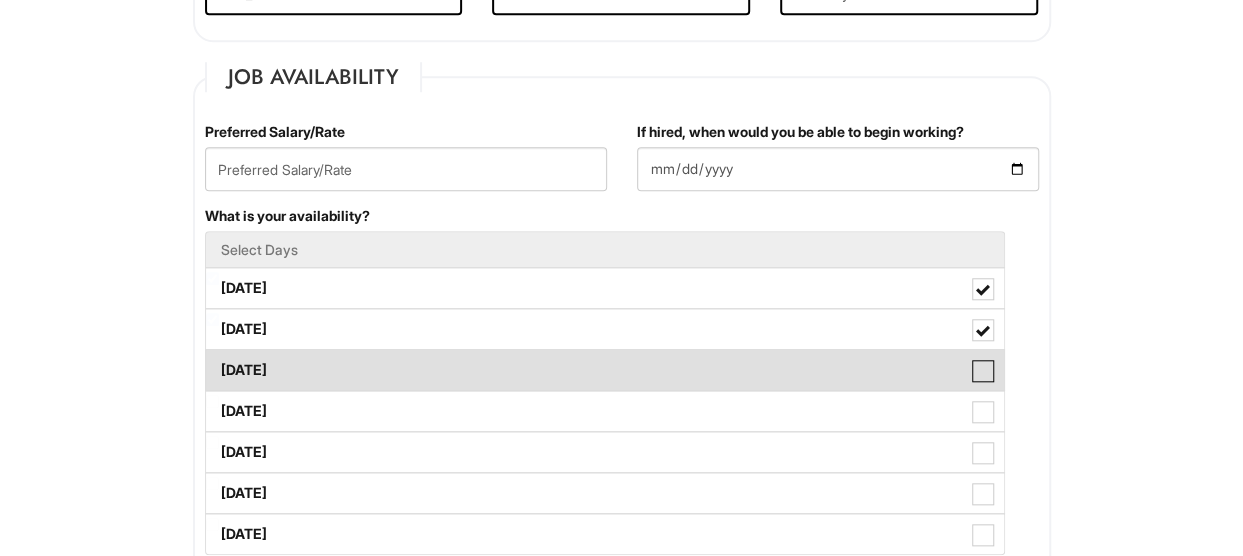 click on "[DATE]" at bounding box center [212, 360] 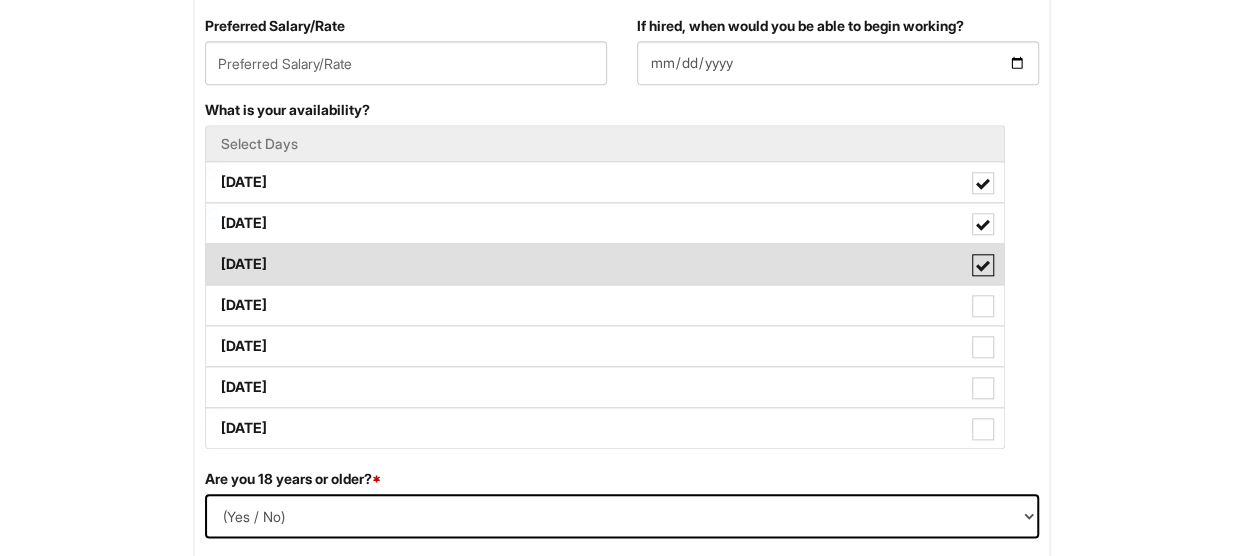 scroll, scrollTop: 892, scrollLeft: 0, axis: vertical 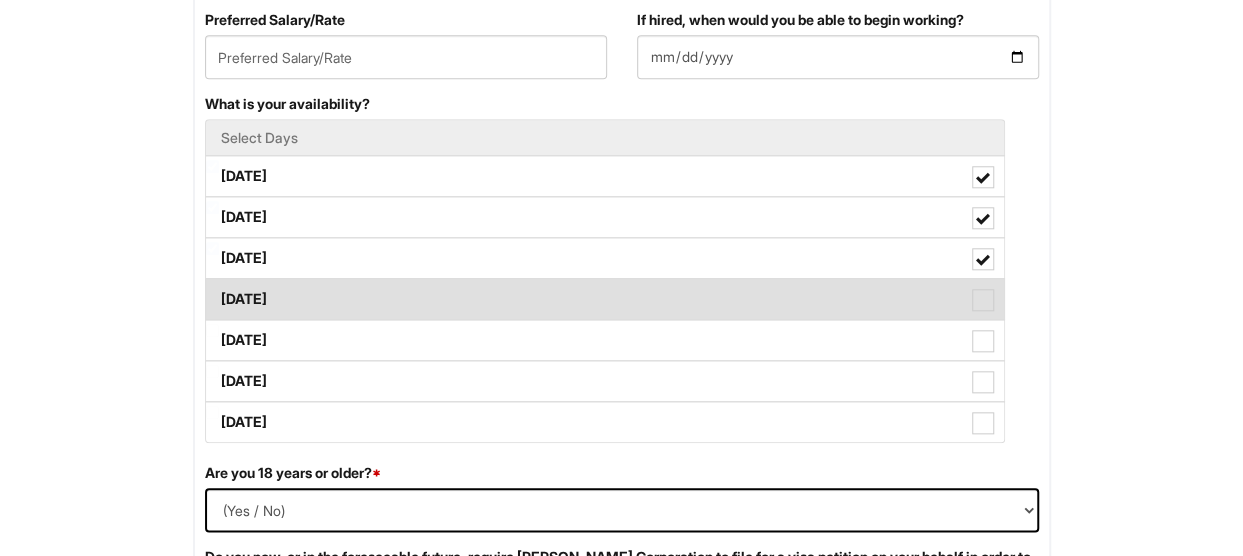 click on "[DATE]" at bounding box center [605, 299] 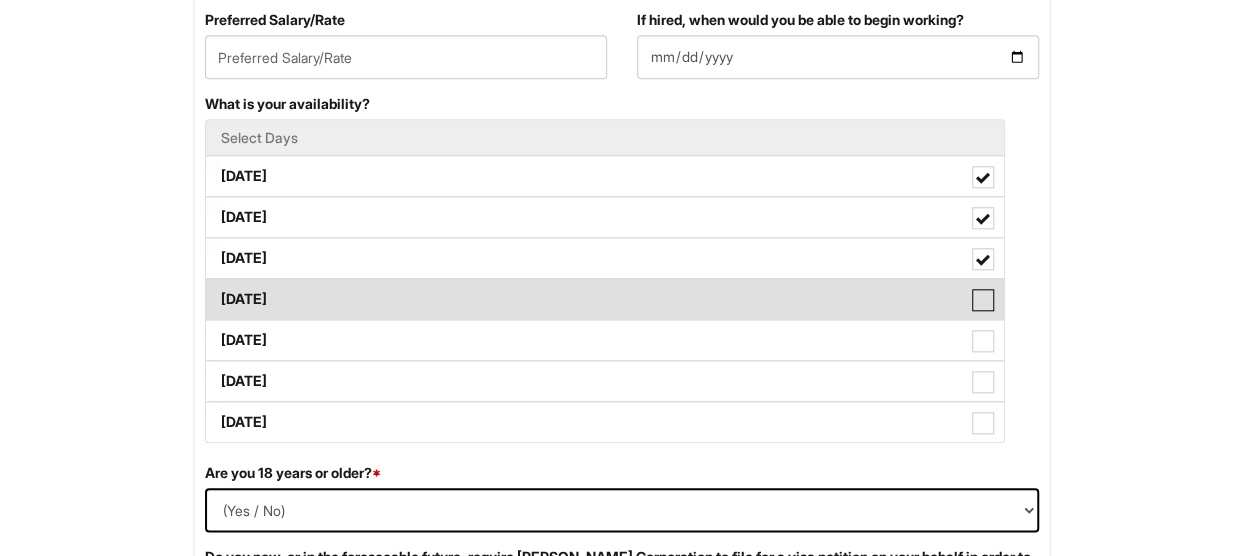 click on "[DATE]" at bounding box center (212, 289) 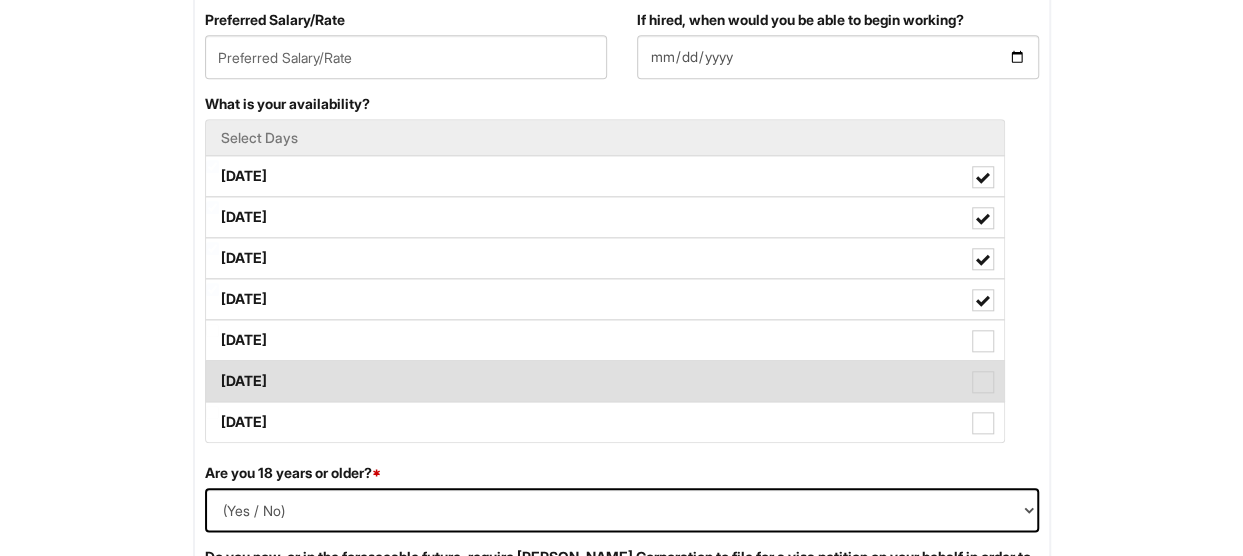 click on "[DATE]" at bounding box center (605, 381) 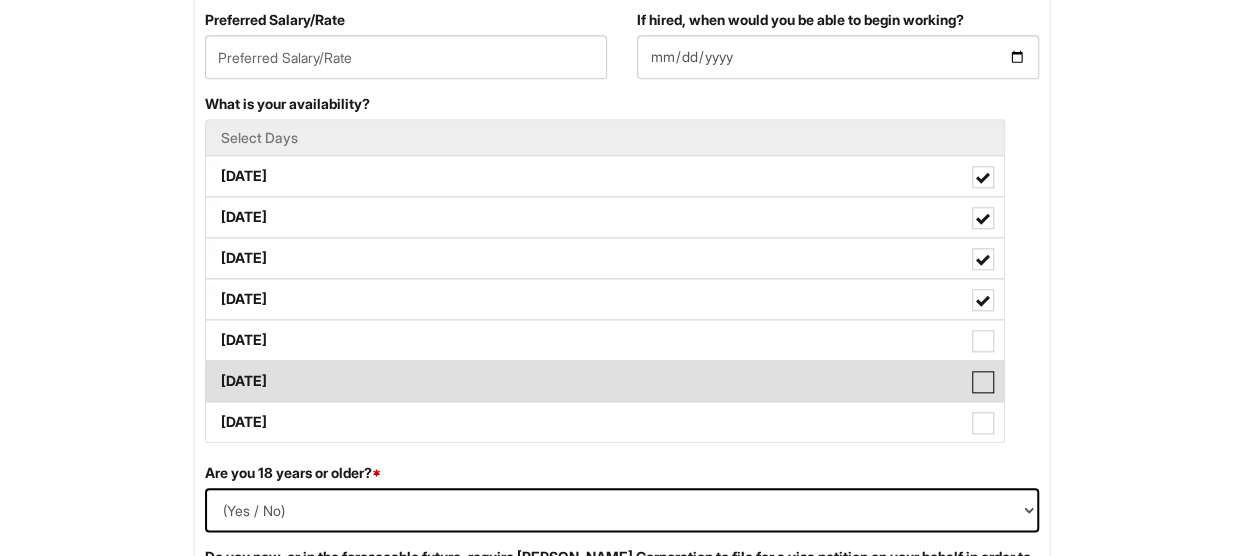 click on "[DATE]" at bounding box center [212, 371] 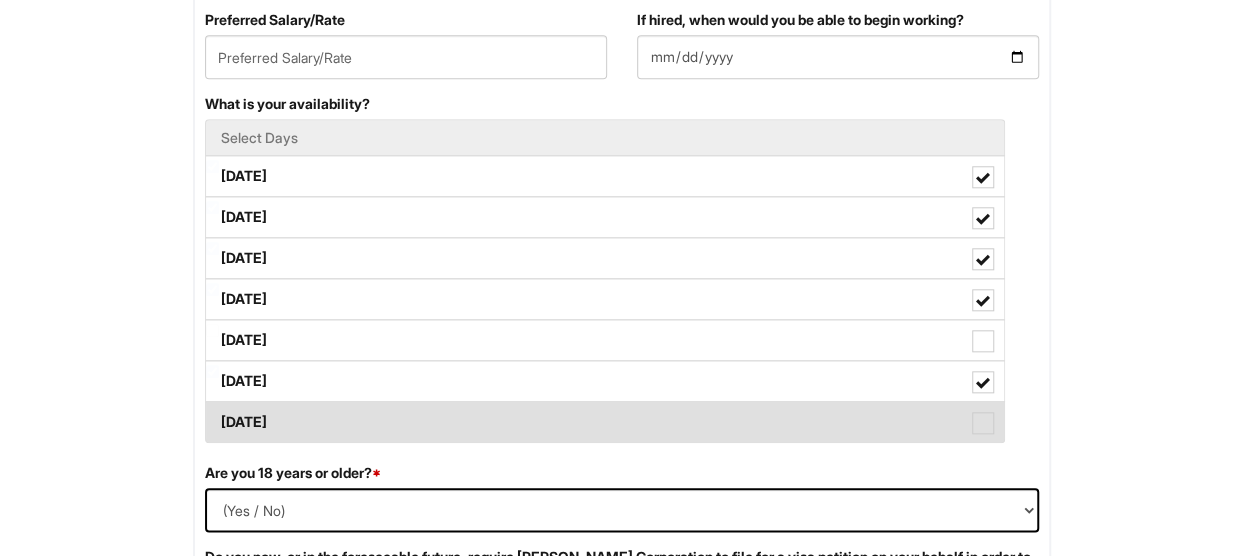click on "[DATE]" at bounding box center (605, 422) 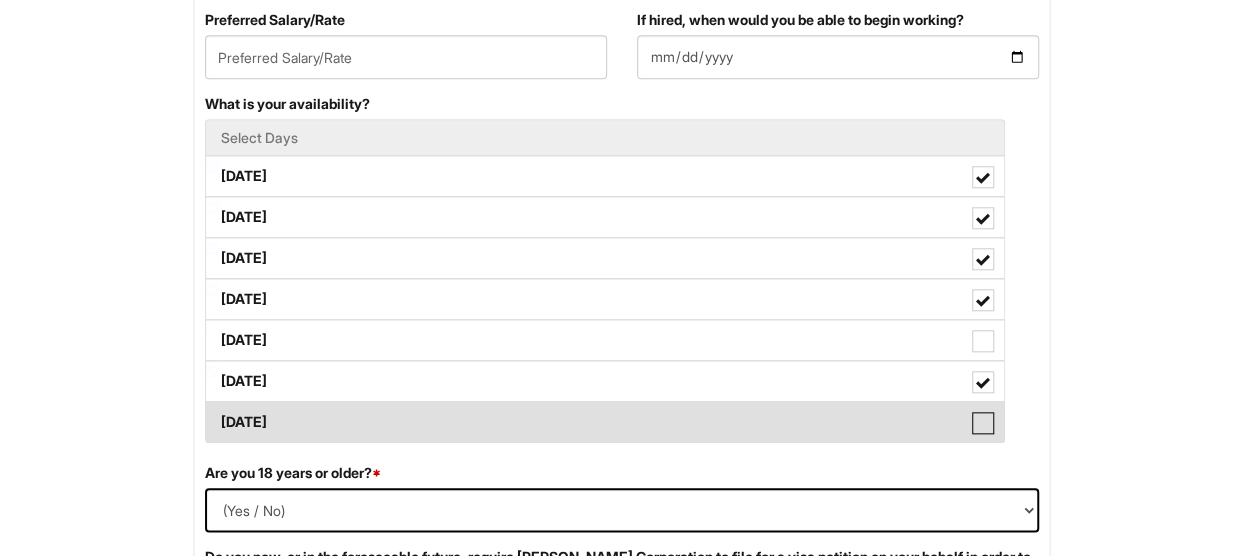 click on "[DATE]" at bounding box center [212, 412] 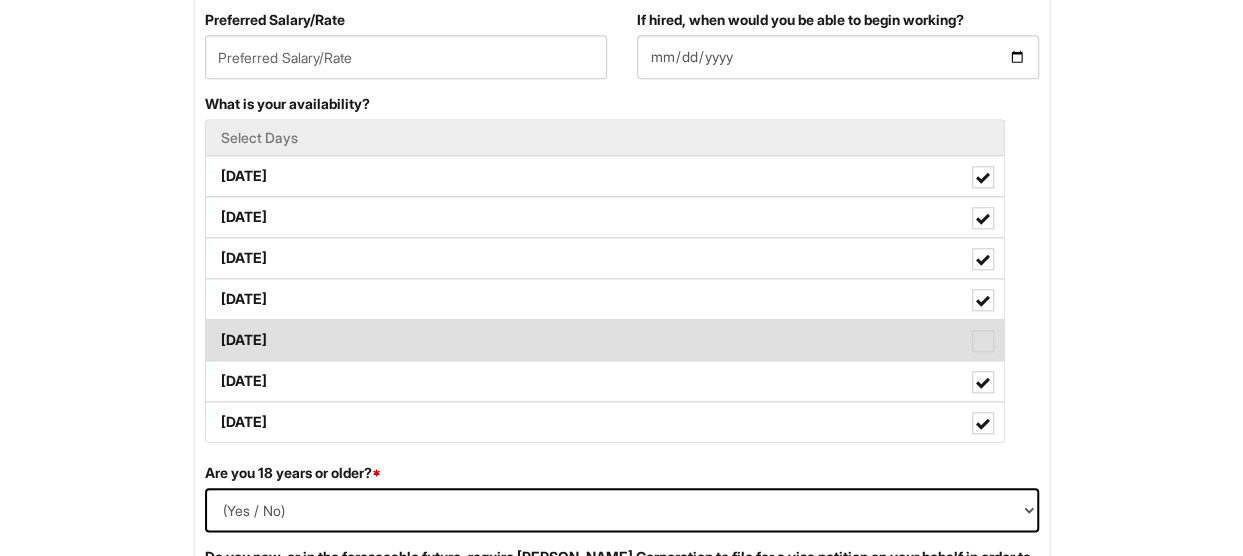 click on "[DATE]" at bounding box center (605, 340) 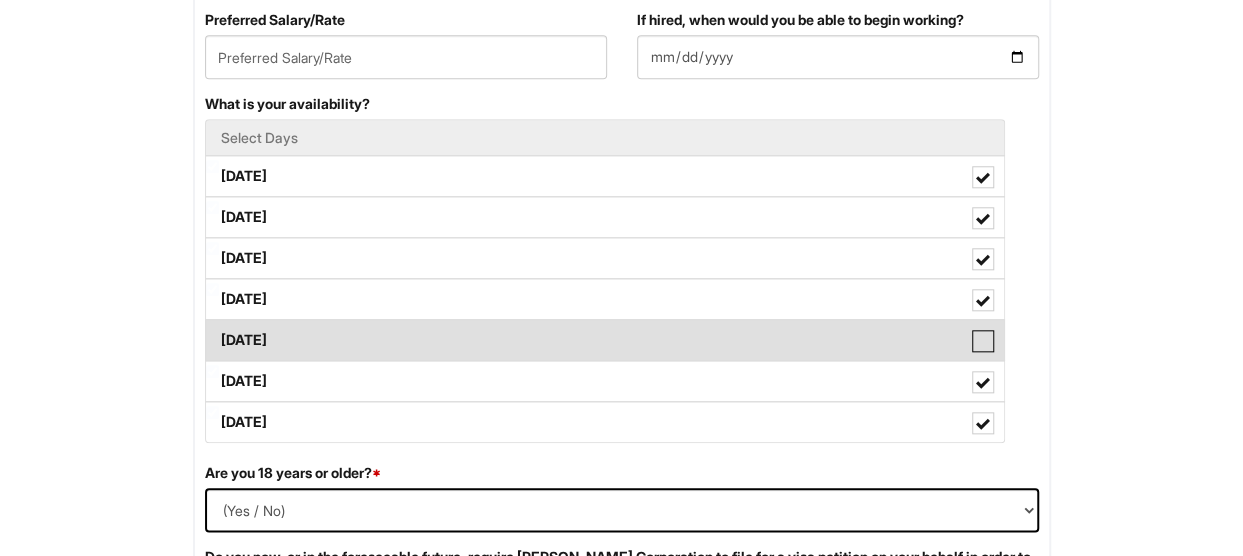 click on "[DATE]" at bounding box center (212, 330) 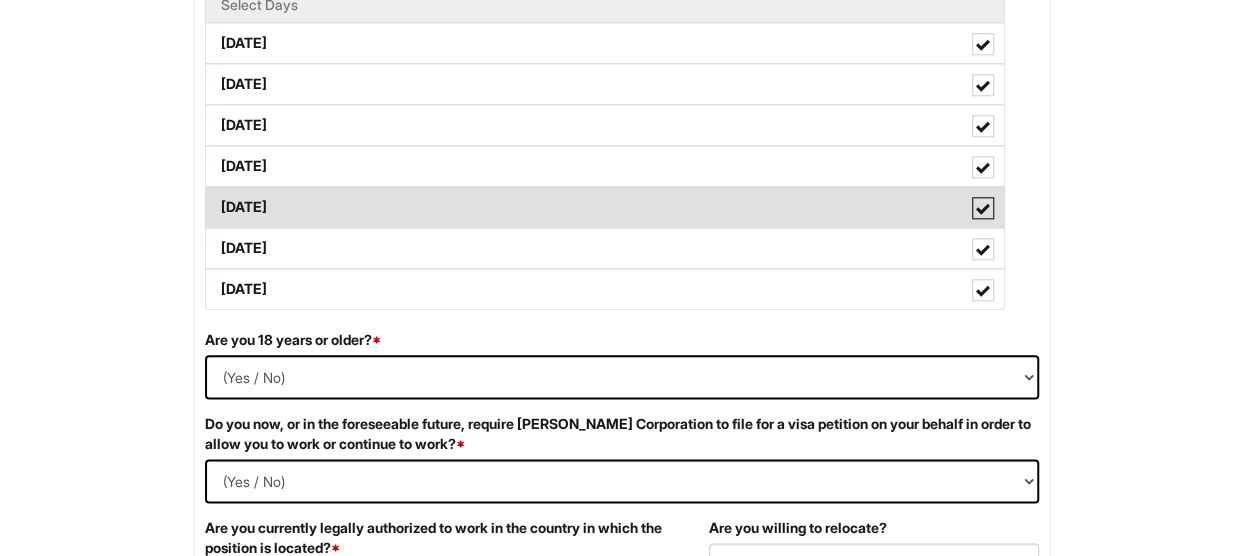 scroll, scrollTop: 1050, scrollLeft: 0, axis: vertical 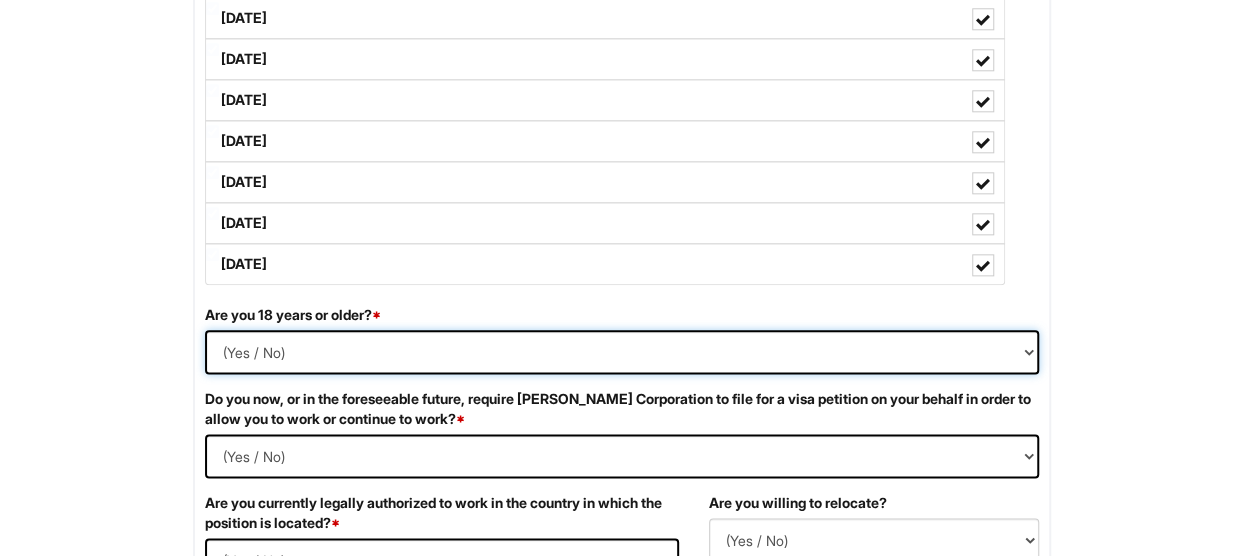 click on "(Yes / No) Yes No" at bounding box center [622, 352] 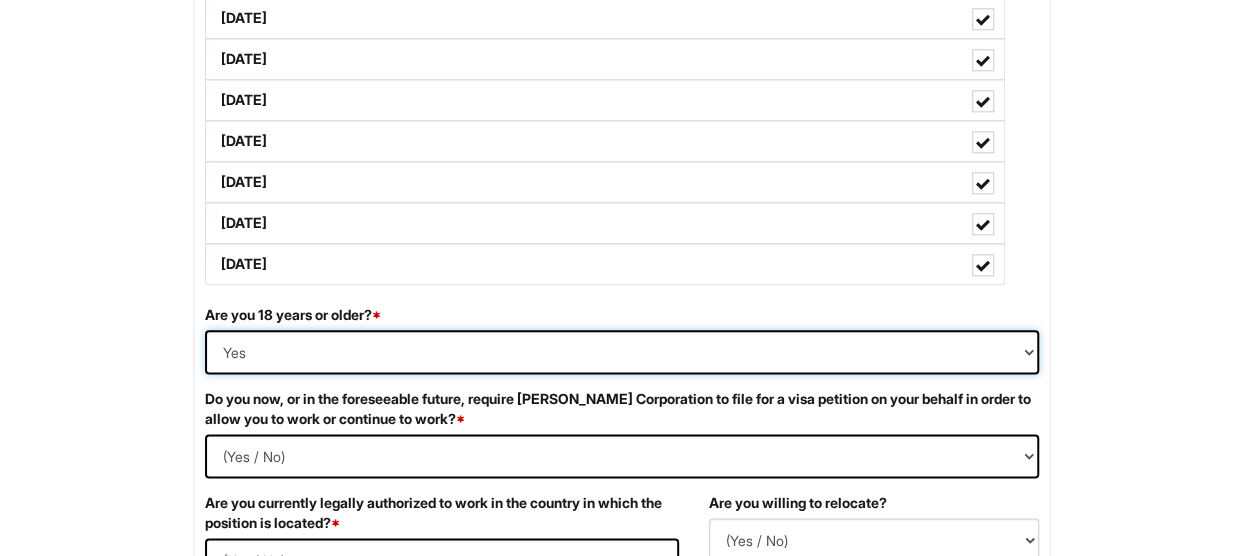 click on "(Yes / No) Yes No" at bounding box center [622, 352] 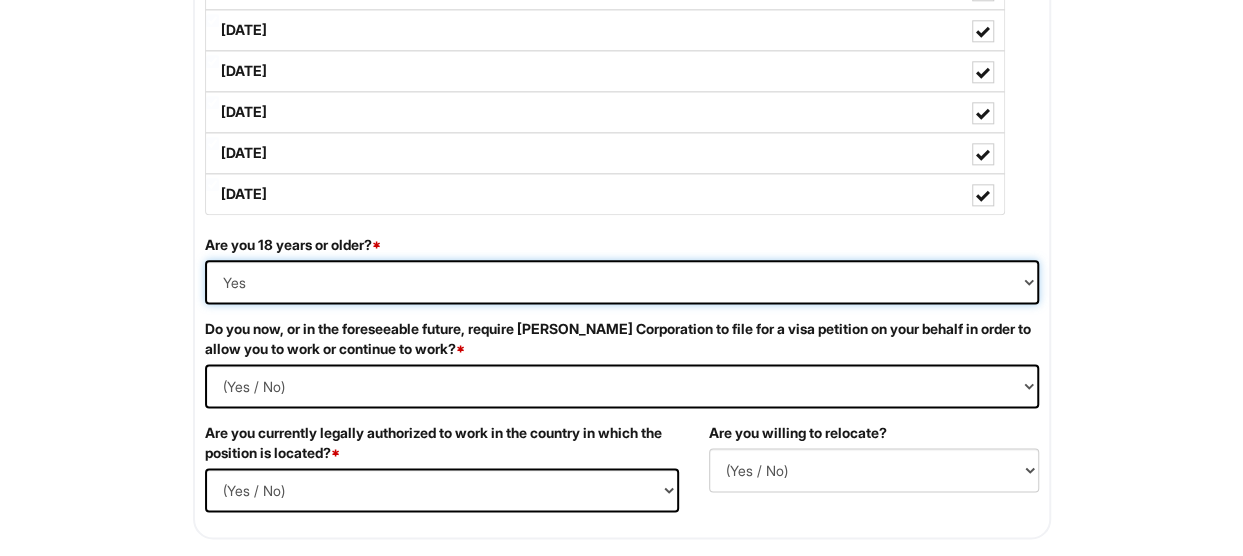 scroll, scrollTop: 1135, scrollLeft: 0, axis: vertical 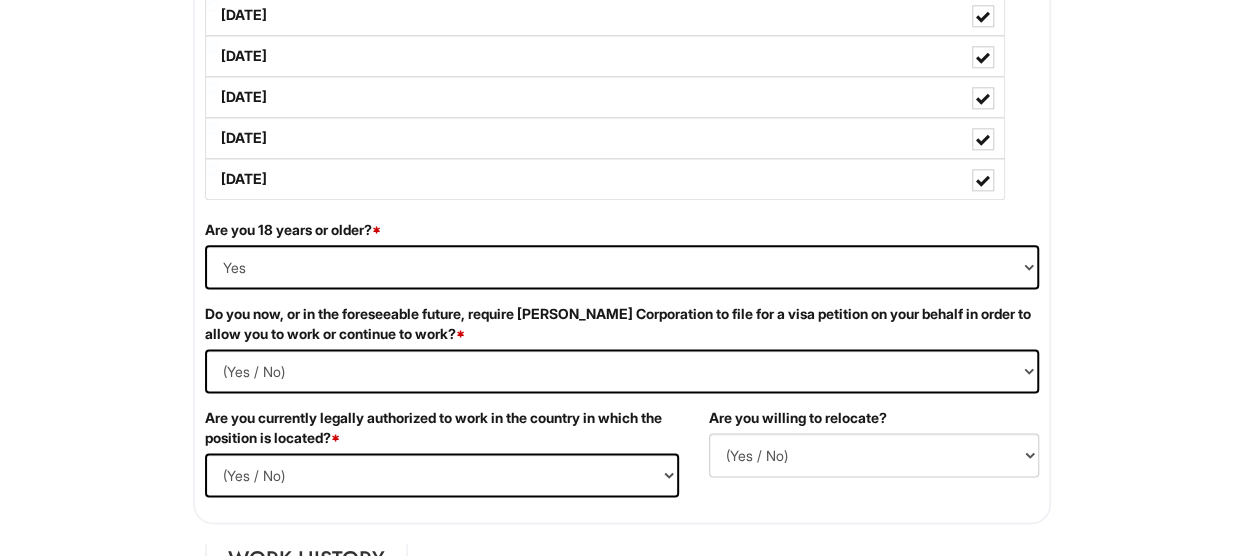 click on "Do you now, or in the foreseeable future, require [PERSON_NAME] Corporation to file for a visa petition on your behalf in order to allow you to work or continue to work? *" at bounding box center (622, 324) 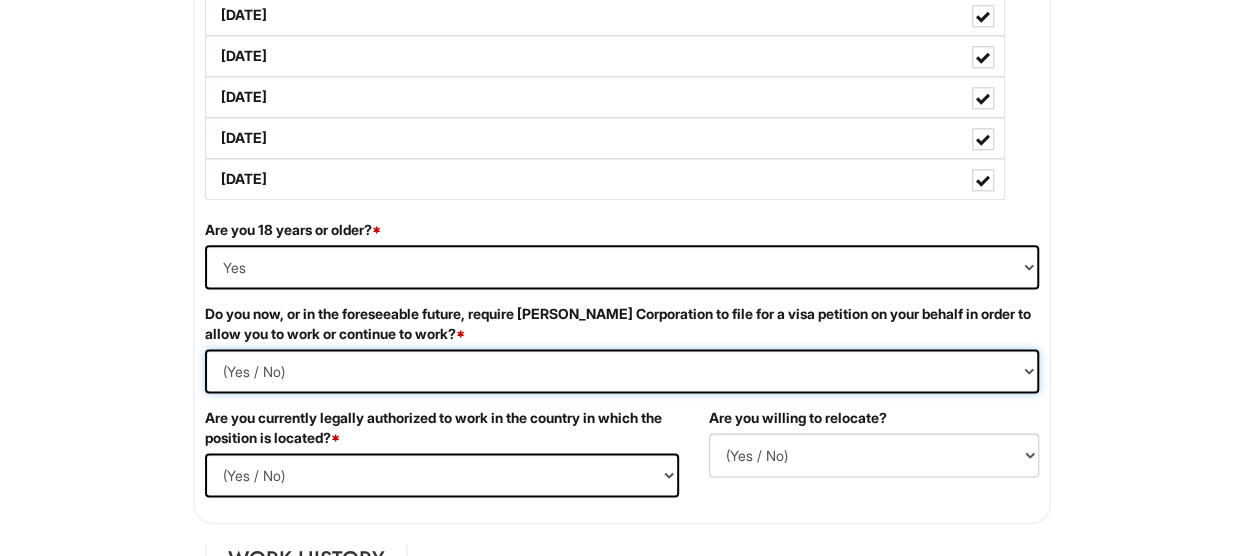 click on "(Yes / No) Yes No" at bounding box center (622, 371) 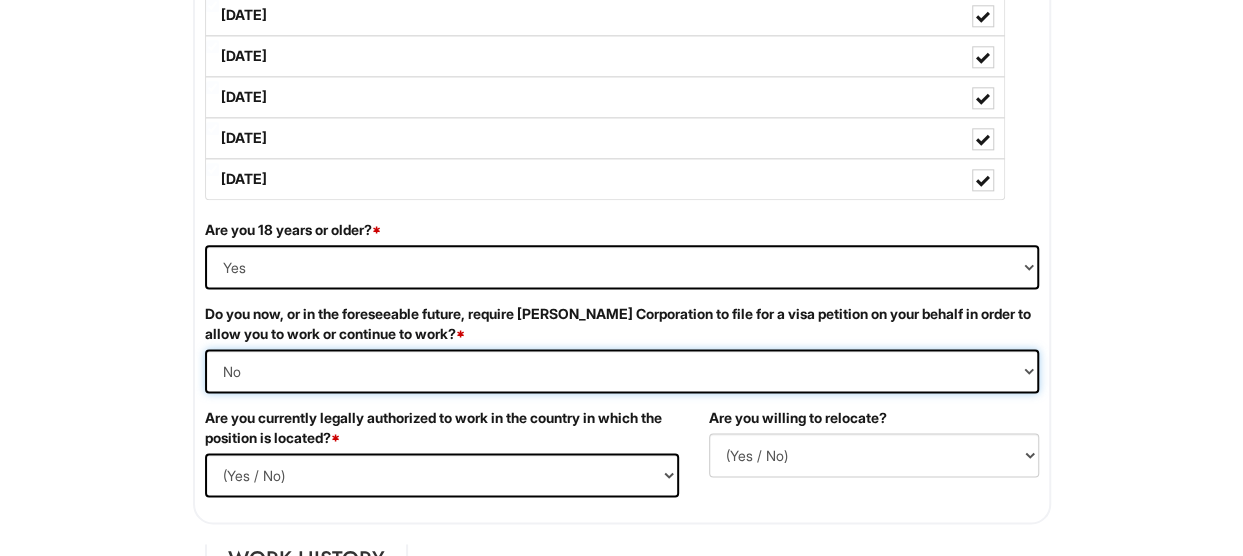 click on "(Yes / No) Yes No" at bounding box center (622, 371) 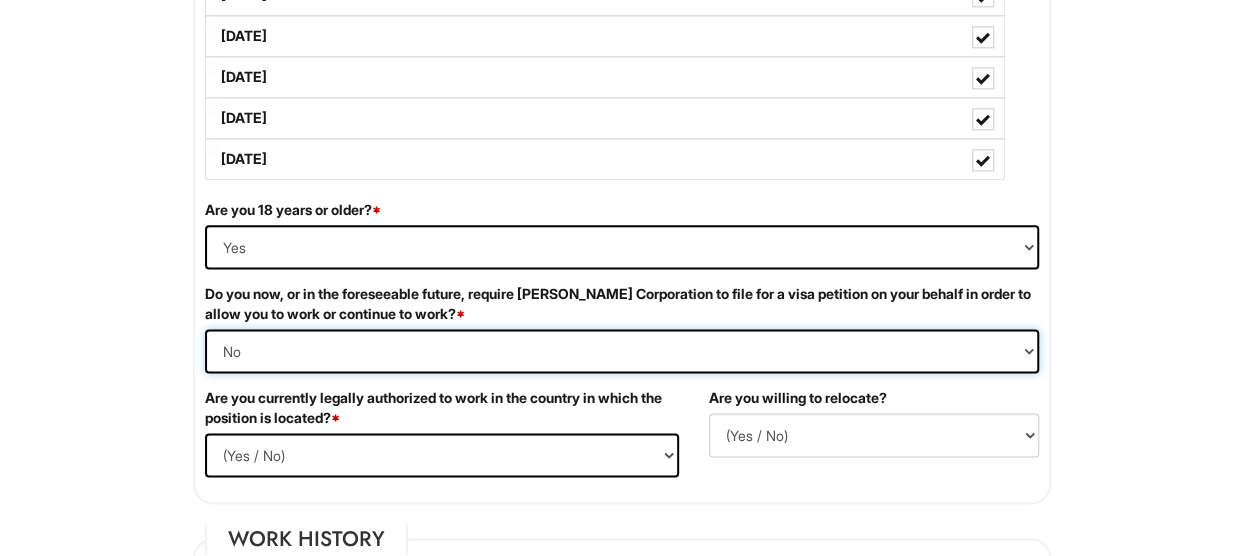 scroll, scrollTop: 1158, scrollLeft: 0, axis: vertical 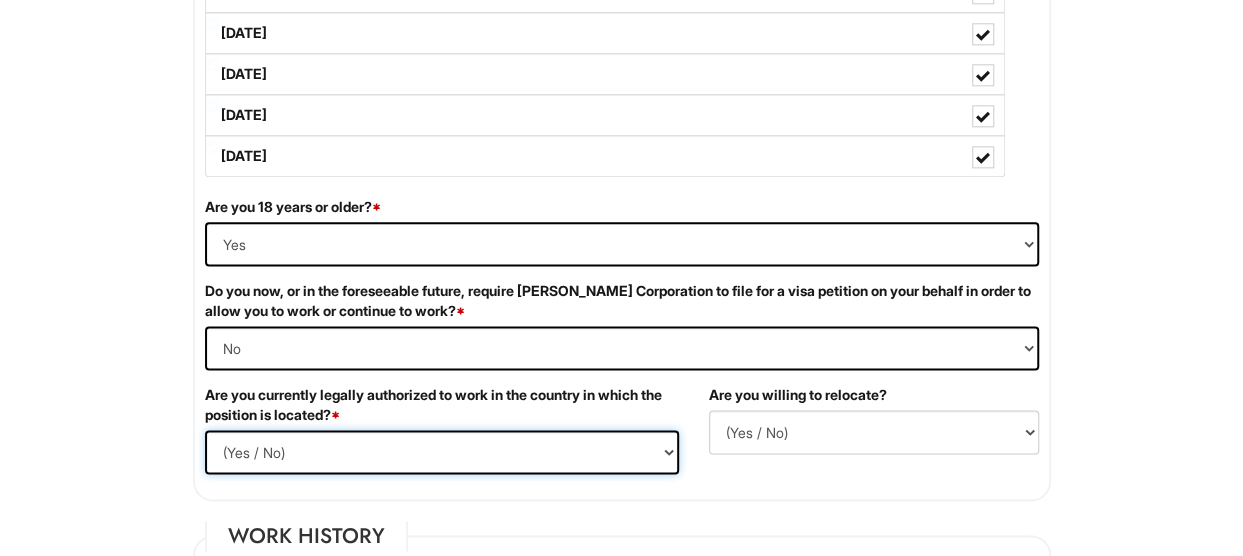 click on "(Yes / No) Yes No" at bounding box center (442, 452) 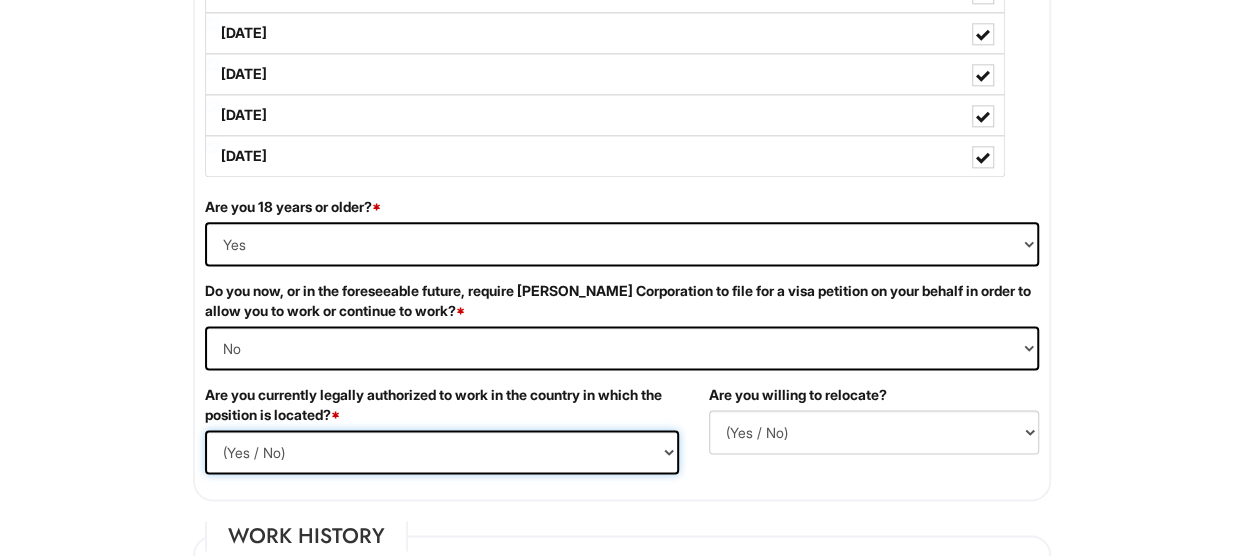 select on "Yes" 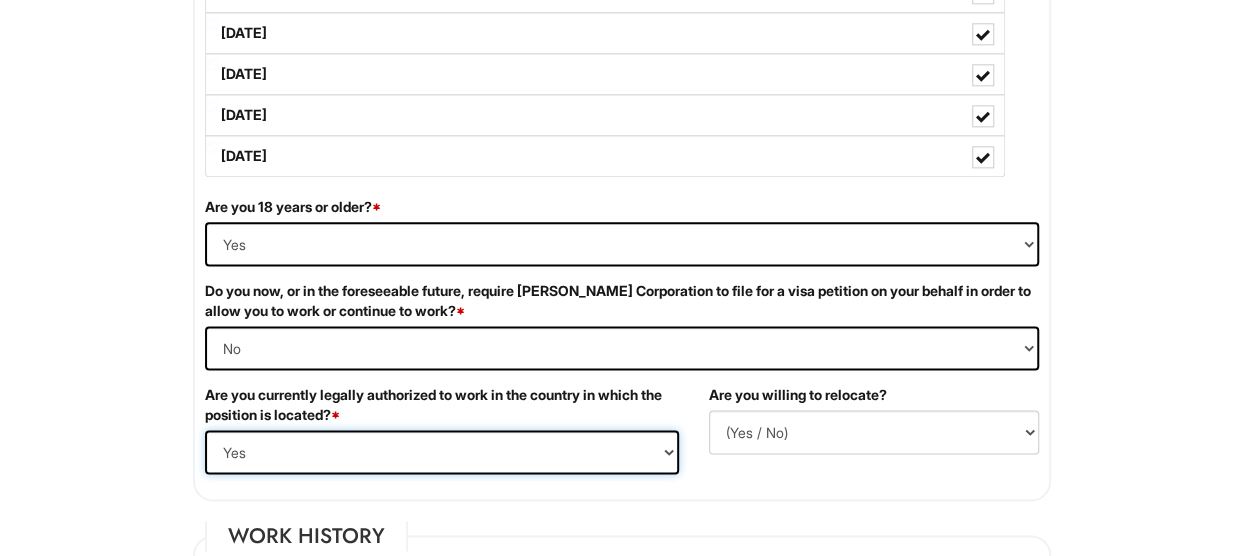 click on "(Yes / No) Yes No" at bounding box center [442, 452] 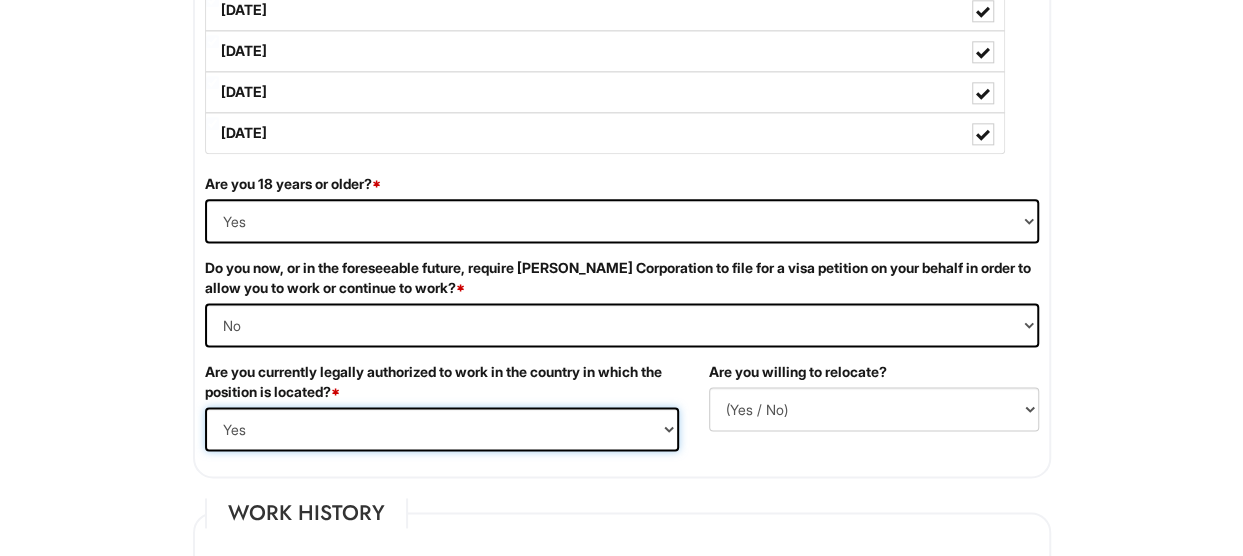 scroll, scrollTop: 1182, scrollLeft: 0, axis: vertical 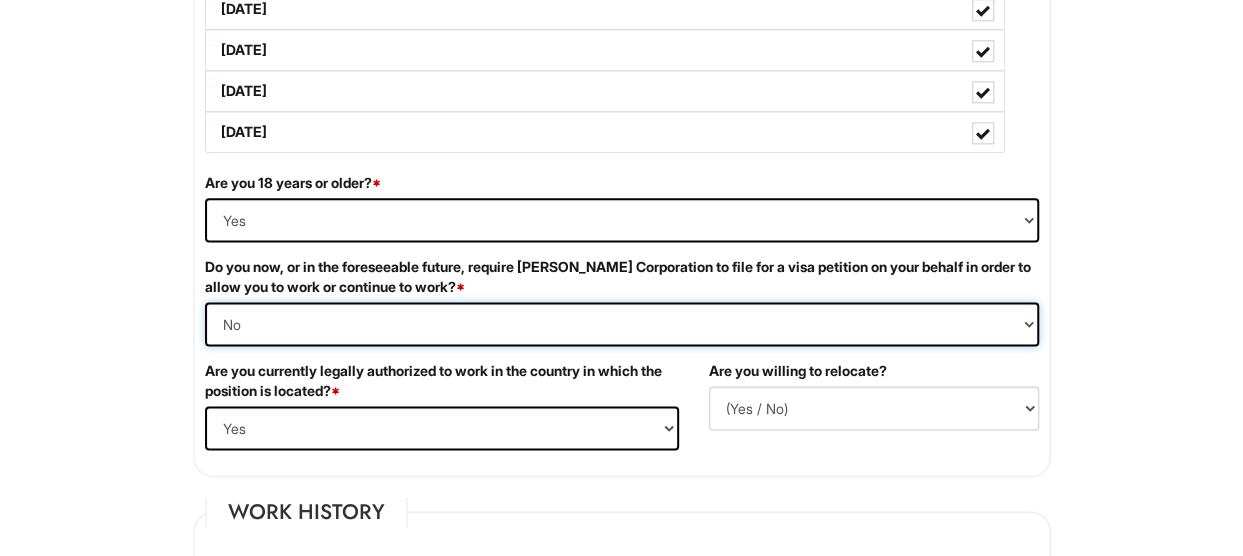 click on "(Yes / No) Yes No" at bounding box center (622, 324) 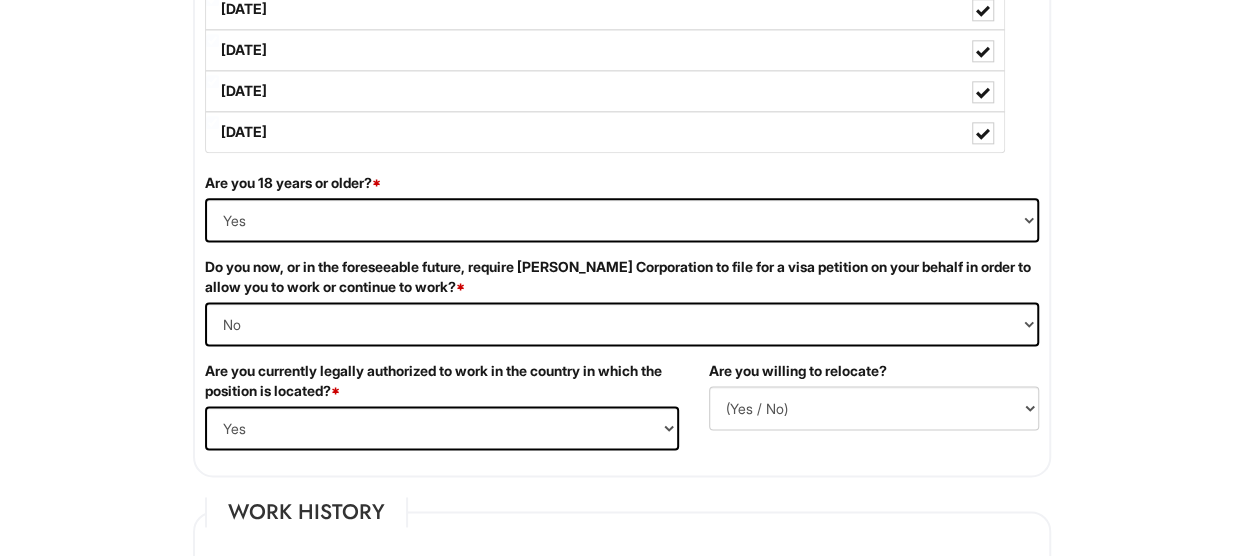 click on "Please Complete This Form 1 2 3 Sales Supervisor, A|X Armani Exchange PLEASE COMPLETE ALL REQUIRED FIELDS
We are an Equal Opportunity Employer. All persons shall have the opportunity to be considered for employment without regard to their race, color, creed, religion, national origin, ancestry, citizenship status, age, disability, gender, sex, sexual orientation, veteran status, genetic information or any other characteristic protected by applicable federal, state or local laws. We will endeavor to make a reasonable accommodation to the known physical or mental limitations of a qualified applicant with a disability unless the accommodation would impose an undue hardship on the operation of our business. If you believe you require such assistance to complete this form or to participate in an interview, please let us know.
Personal Information
Last Name  *   [PERSON_NAME]
First Name  *   [PERSON_NAME]
Middle Name
E-mail Address  *   [EMAIL_ADDRESS][DOMAIN_NAME]
Phone  *   [PHONE_NUMBER]" at bounding box center [621, 771] 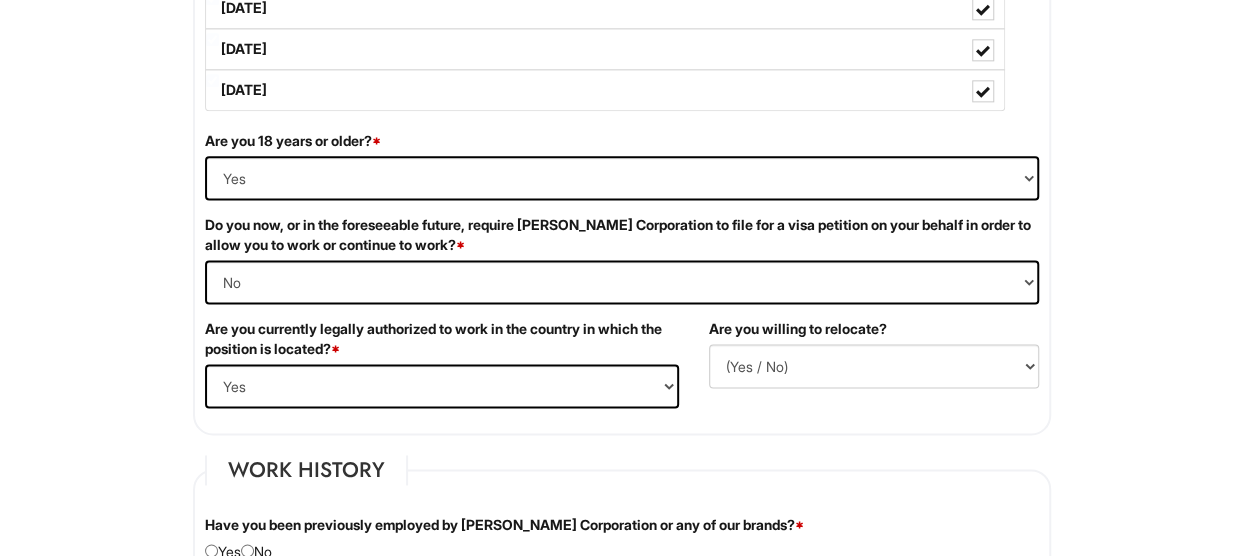 scroll, scrollTop: 1226, scrollLeft: 0, axis: vertical 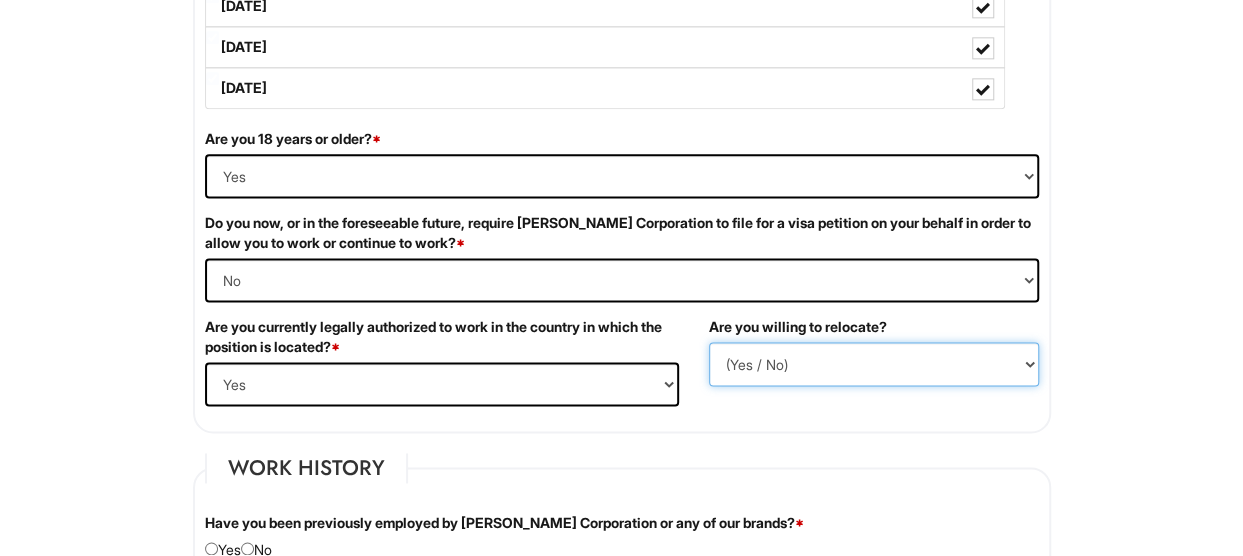click on "(Yes / No) No Yes" at bounding box center [874, 364] 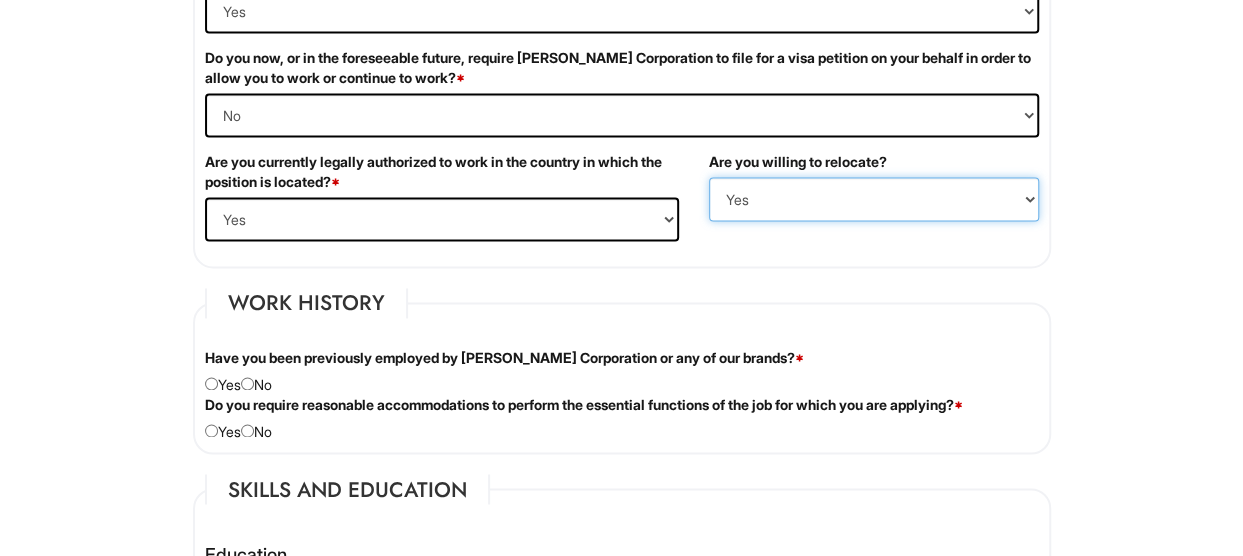 scroll, scrollTop: 1397, scrollLeft: 0, axis: vertical 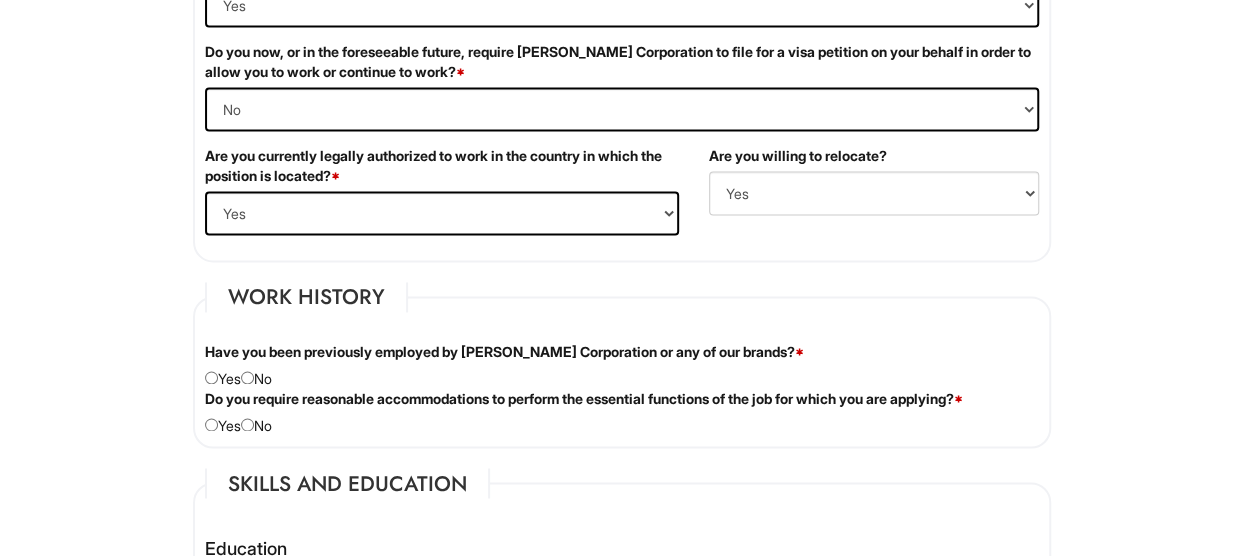 click on "Have you been previously employed by [PERSON_NAME] Corporation or any of our brands? *    Yes   No" at bounding box center [622, 365] 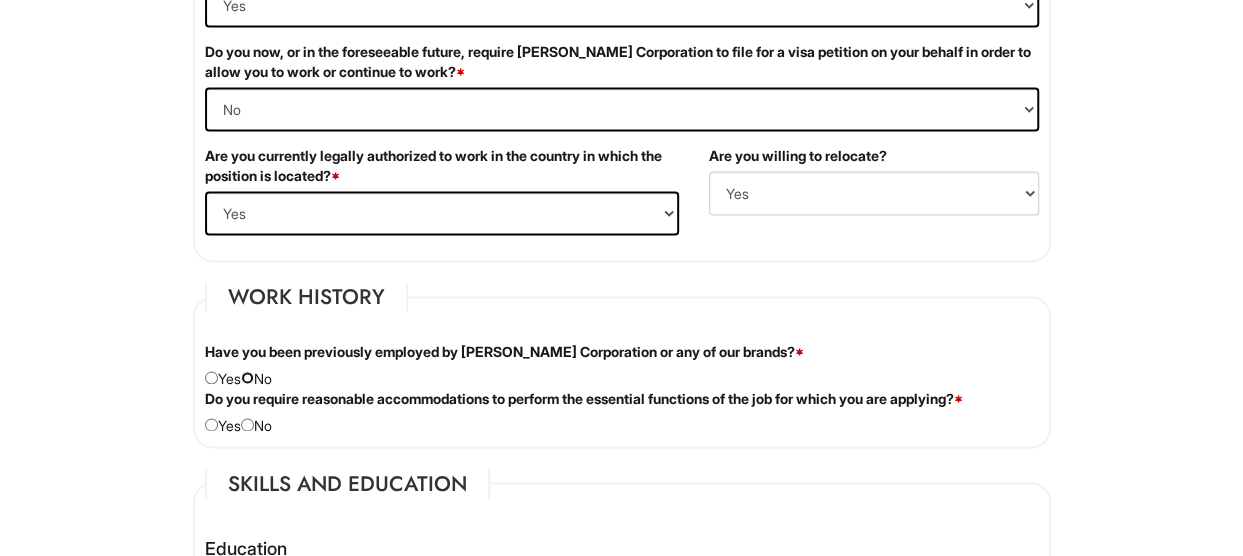 click at bounding box center [247, 377] 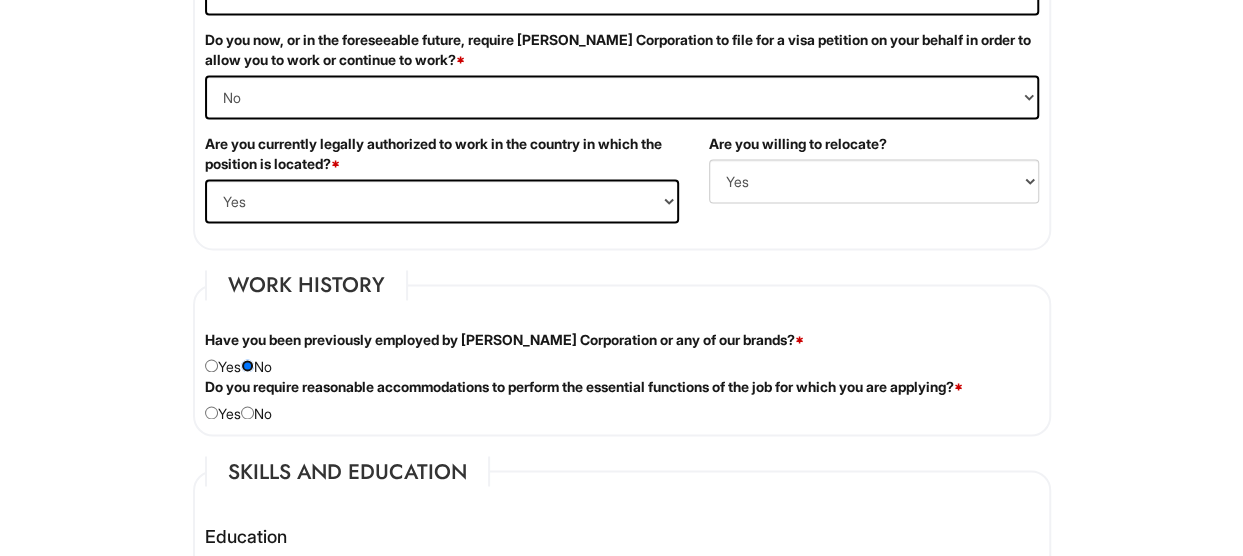 scroll, scrollTop: 1413, scrollLeft: 0, axis: vertical 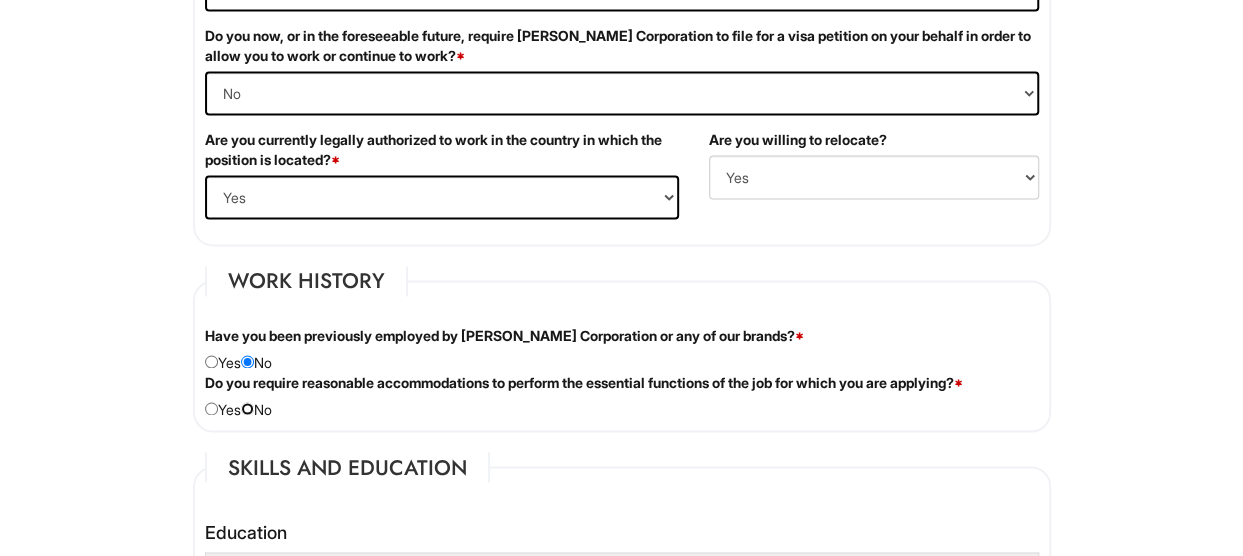 click at bounding box center (247, 408) 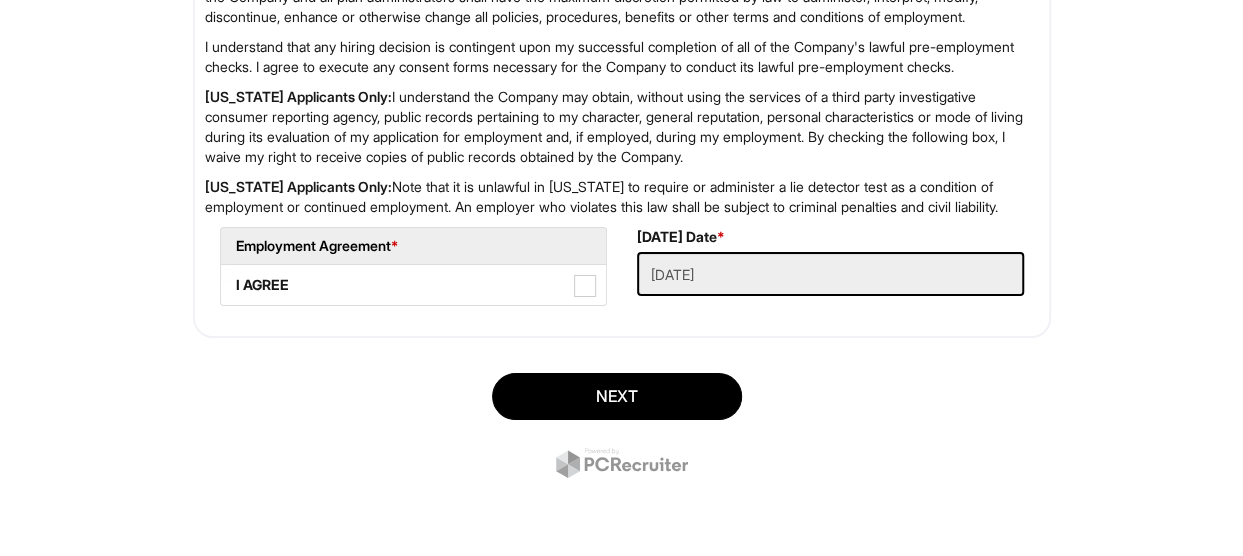 scroll, scrollTop: 3350, scrollLeft: 0, axis: vertical 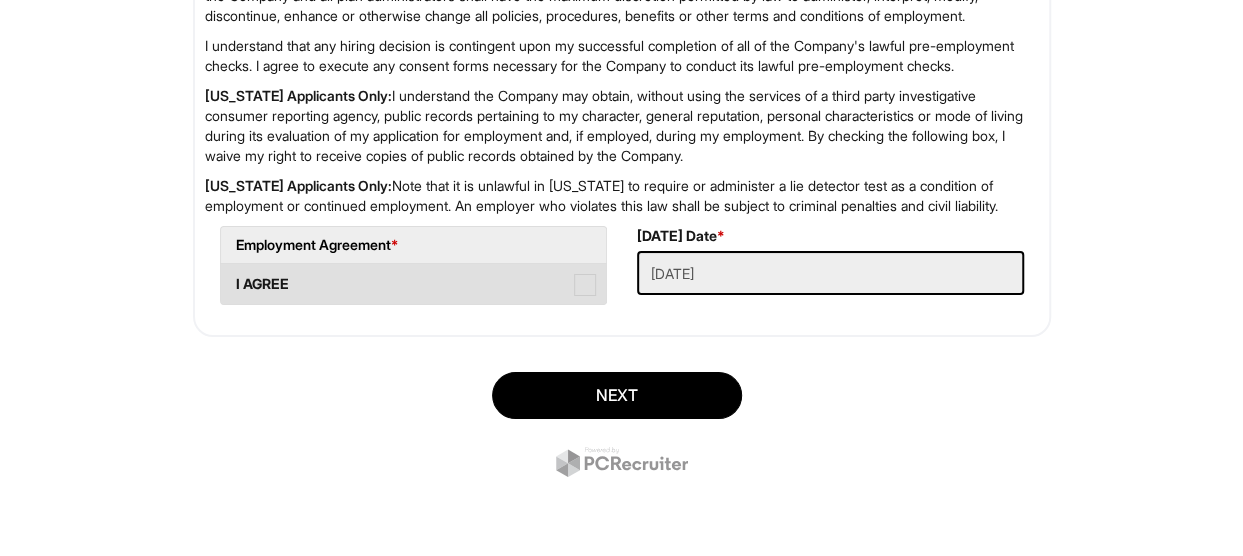 click at bounding box center (585, 285) 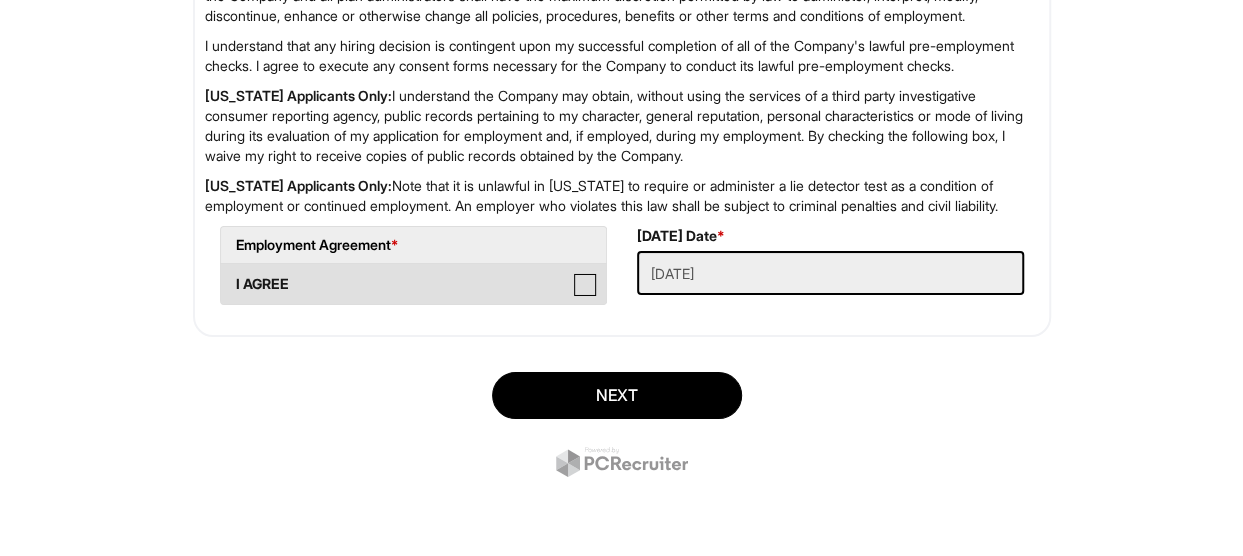 click on "I AGREE" at bounding box center [227, 274] 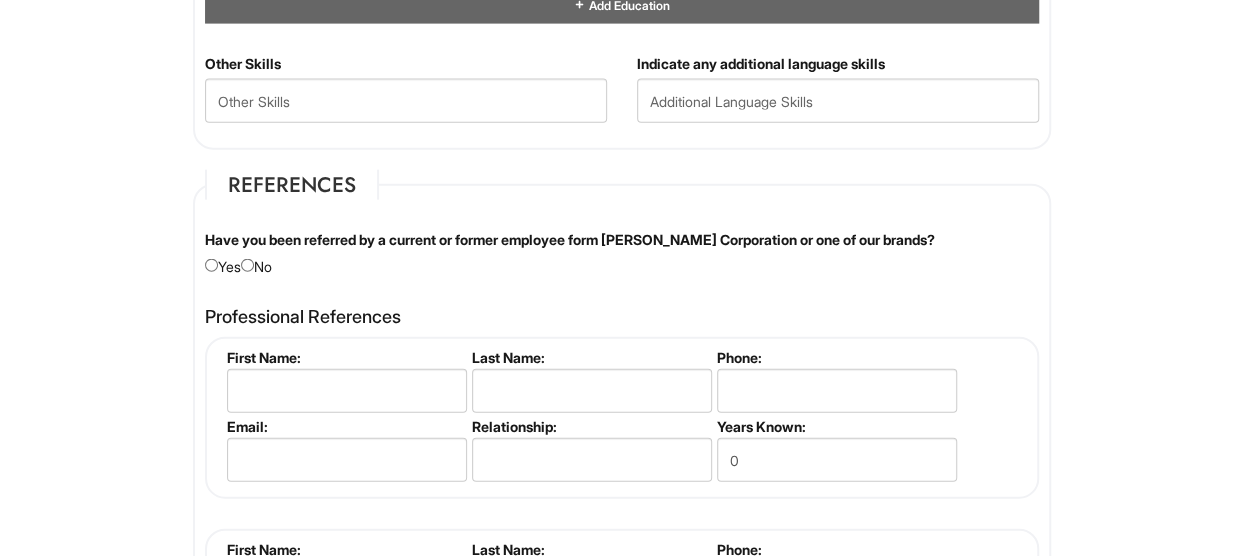 scroll, scrollTop: 2196, scrollLeft: 0, axis: vertical 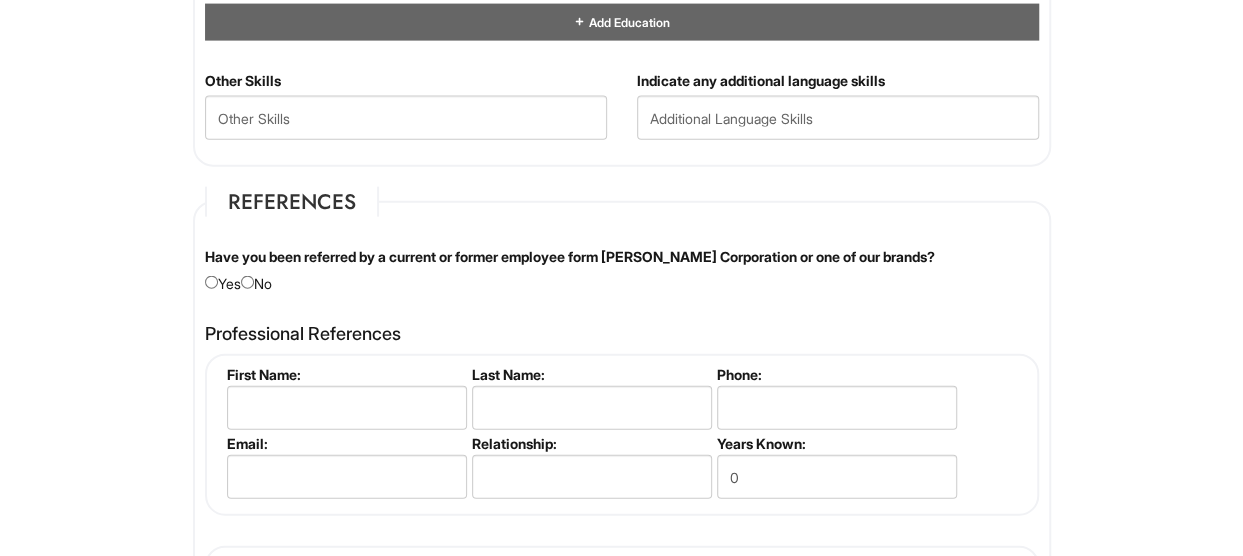 click on "Have you been referred by a current or former employee form [PERSON_NAME] Corporation or one of our brands?    Yes   No" at bounding box center (622, 270) 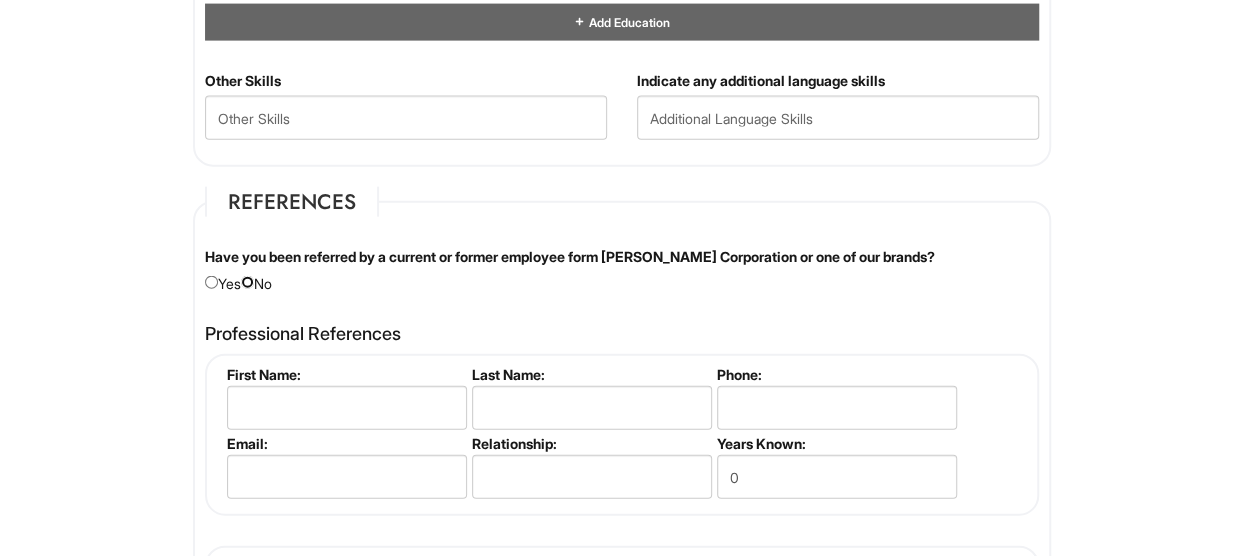 click at bounding box center (247, 282) 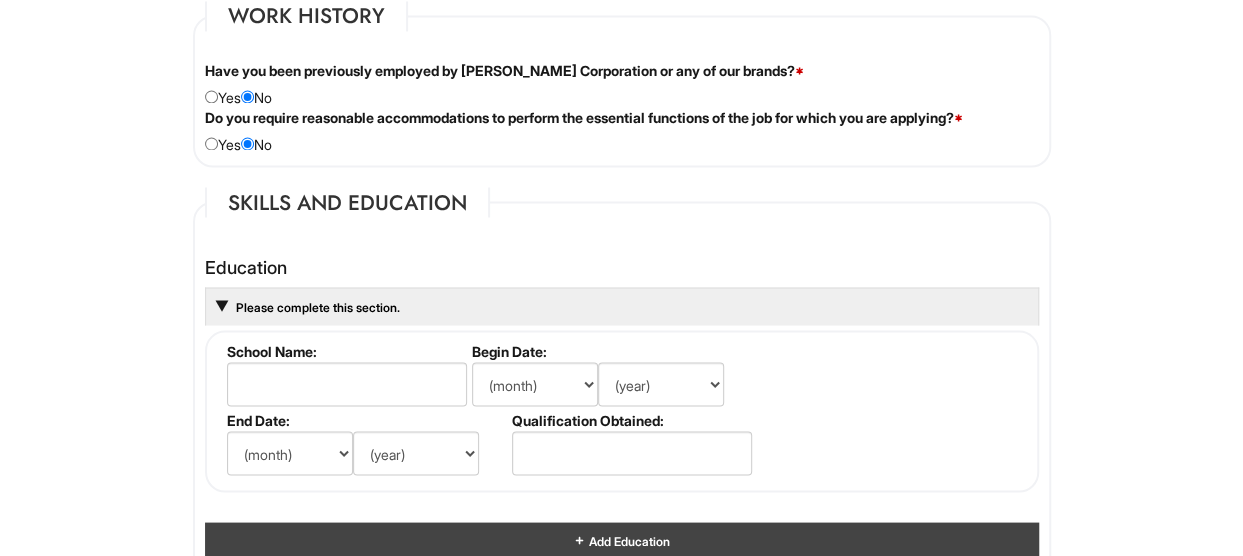 scroll, scrollTop: 1679, scrollLeft: 0, axis: vertical 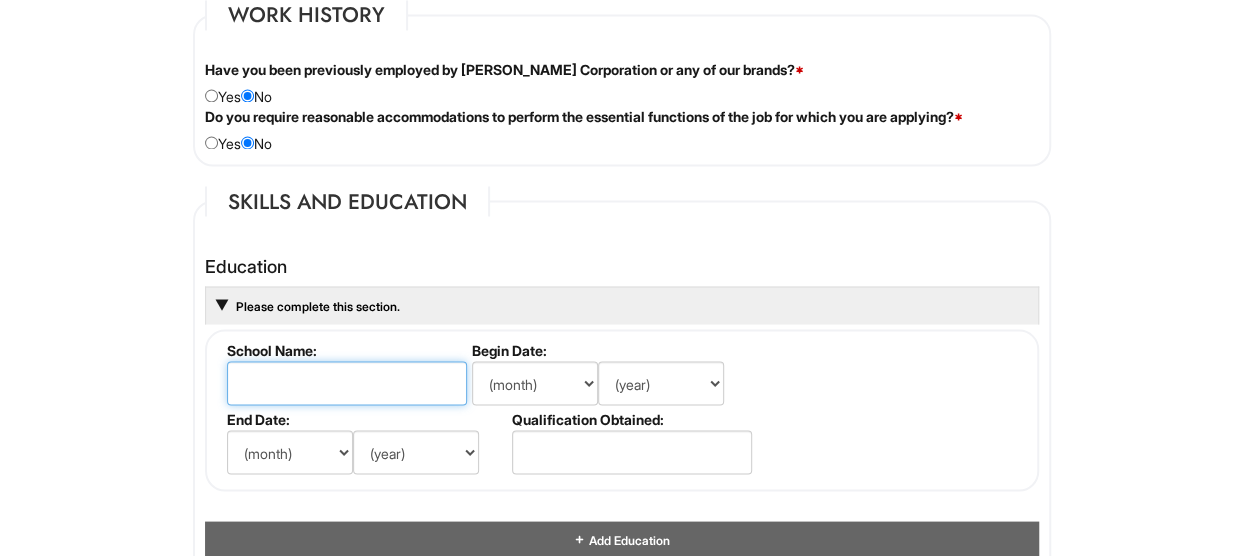click at bounding box center [347, 383] 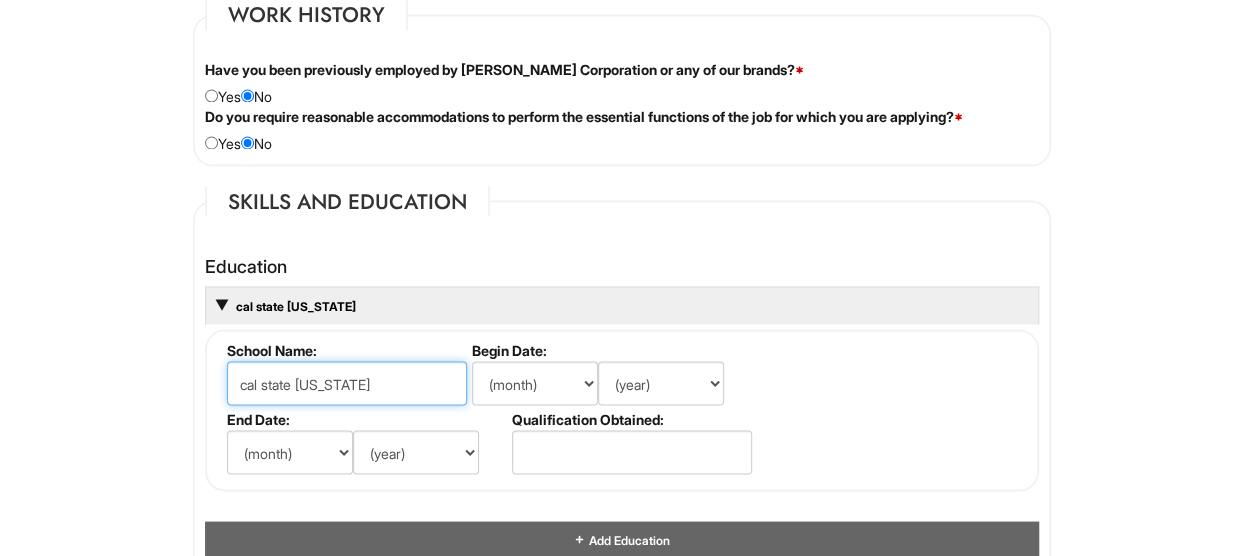 type on "cal state [US_STATE]" 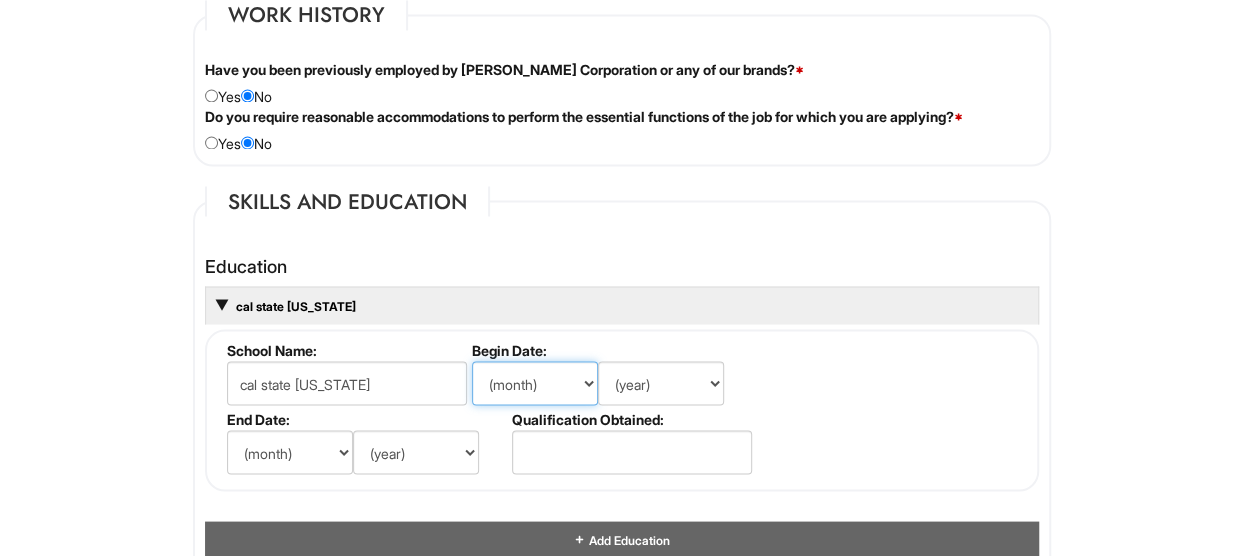 click on "(month) Jan Feb Mar Apr May Jun [DATE] Aug Sep Oct Nov Dec" at bounding box center (535, 383) 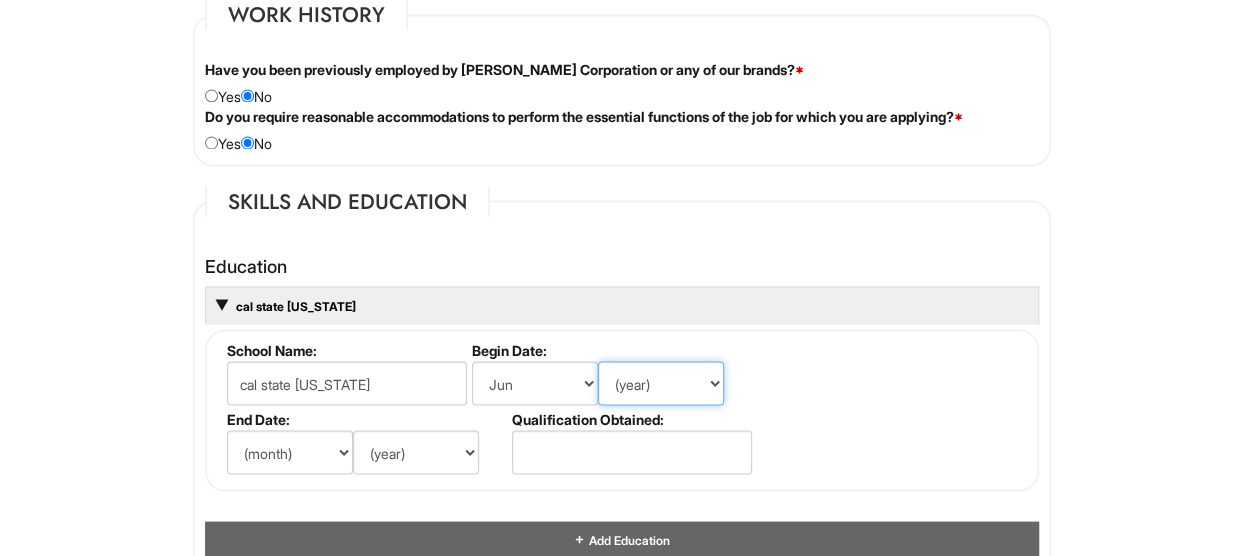 click on "(year) 2029 2028 2027 2026 2025 2024 2023 2022 2021 2020 2019 2018 2017 2016 2015 2014 2013 2012 2011 2010 2009 2008 2007 2006 2005 2004 2003 2002 2001 2000 1999 1998 1997 1996 1995 1994 1993 1992 1991 1990 1989 1988 1987 1986 1985 1984 1983 1982 1981 1980 1979 1978 1977 1976 1975 1974 1973 1972 1971 1970 1969 1968 1967 1966 1965 1964 1963 1962 1961 1960 1959 1958 1957 1956 1955 1954 1953 1952 1951 1950 1949 1948 1947 1946  --  2030 2031 2032 2033 2034 2035 2036 2037 2038 2039 2040 2041 2042 2043 2044 2045 2046 2047 2048 2049 2050 2051 2052 2053 2054 2055 2056 2057 2058 2059 2060 2061 2062 2063 2064" at bounding box center [661, 383] 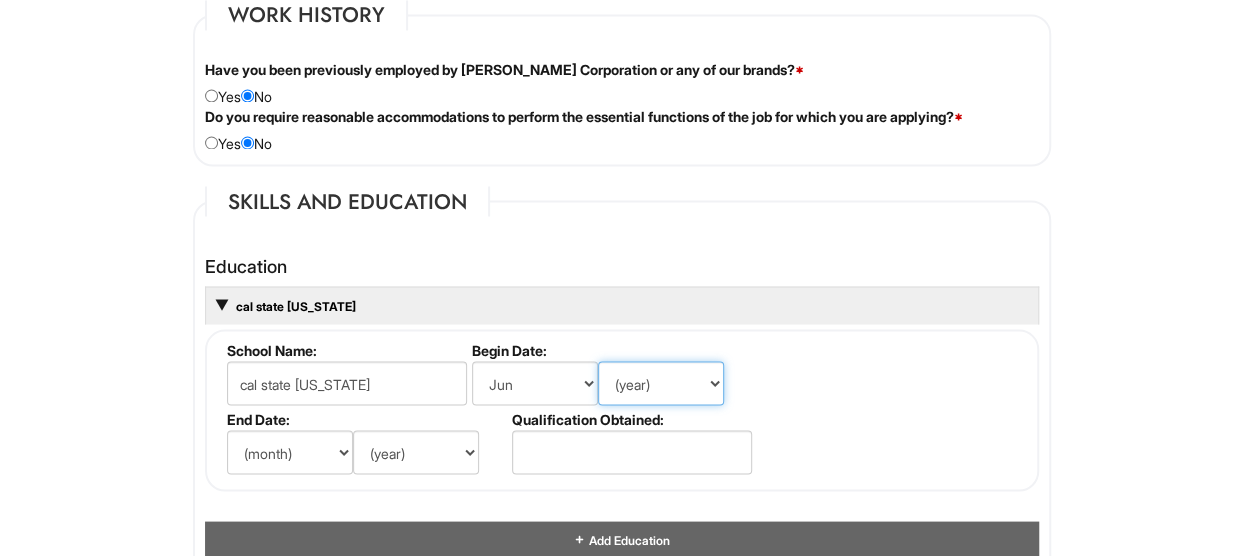 select on "2021" 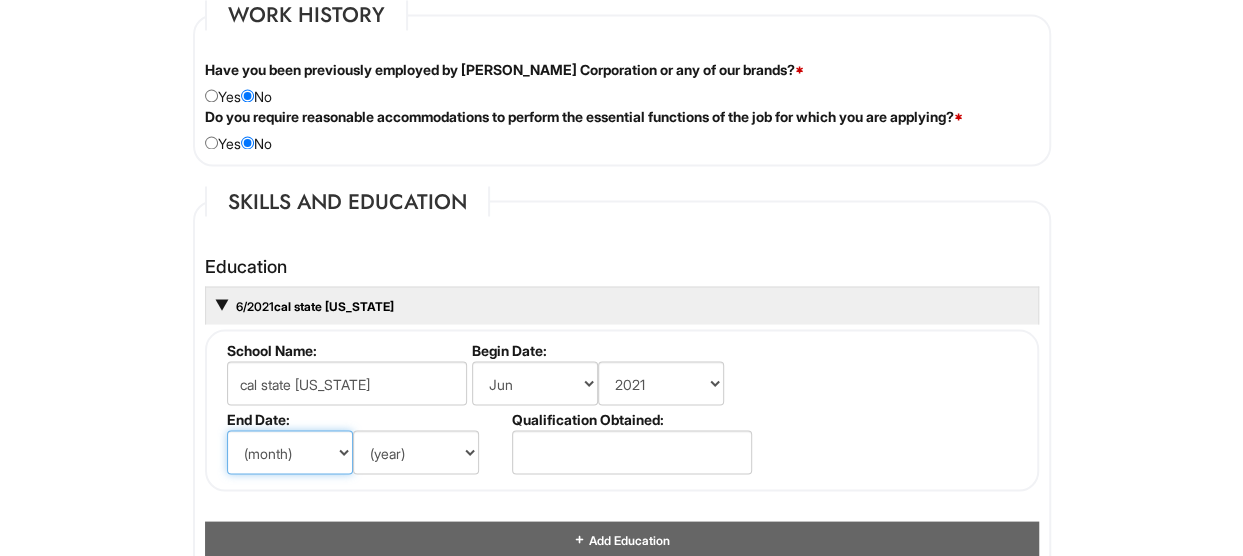 click on "(month) Jan Feb Mar Apr May Jun [DATE] Aug Sep Oct Nov Dec" at bounding box center (290, 452) 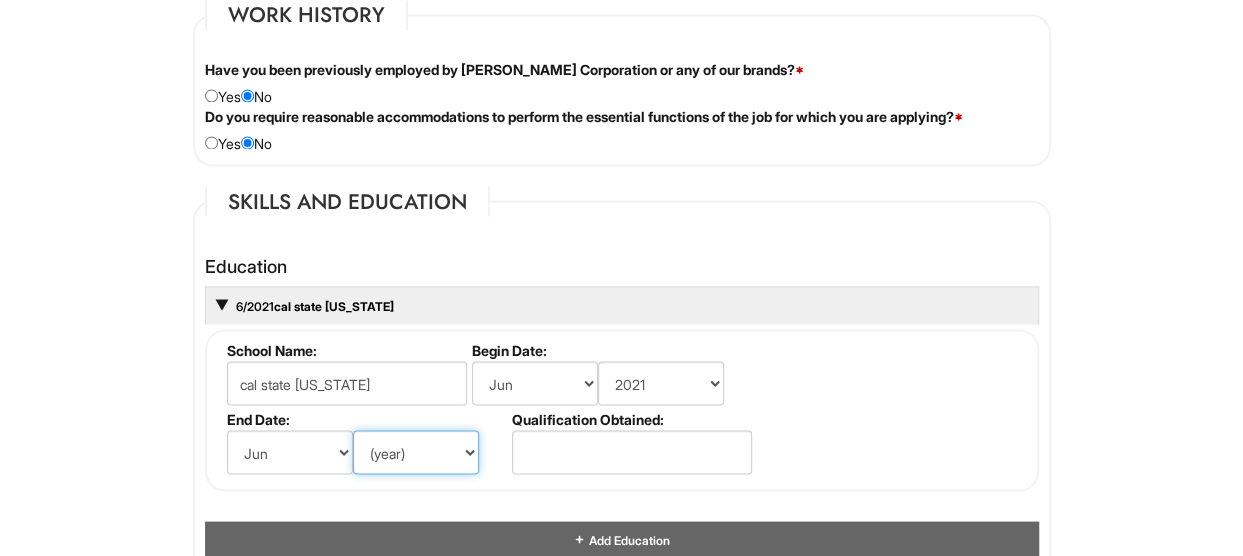 click on "(year) 2029 2028 2027 2026 2025 2024 2023 2022 2021 2020 2019 2018 2017 2016 2015 2014 2013 2012 2011 2010 2009 2008 2007 2006 2005 2004 2003 2002 2001 2000 1999 1998 1997 1996 1995 1994 1993 1992 1991 1990 1989 1988 1987 1986 1985 1984 1983 1982 1981 1980 1979 1978 1977 1976 1975 1974 1973 1972 1971 1970 1969 1968 1967 1966 1965 1964 1963 1962 1961 1960 1959 1958 1957 1956 1955 1954 1953 1952 1951 1950 1949 1948 1947 1946  --  2030 2031 2032 2033 2034 2035 2036 2037 2038 2039 2040 2041 2042 2043 2044 2045 2046 2047 2048 2049 2050 2051 2052 2053 2054 2055 2056 2057 2058 2059 2060 2061 2062 2063 2064" at bounding box center [416, 452] 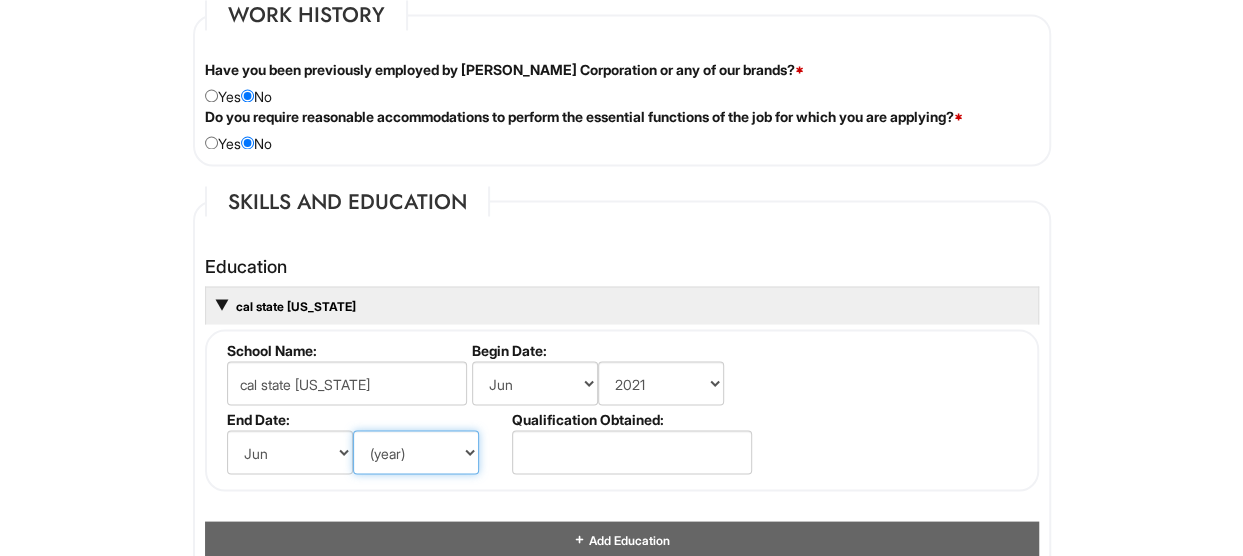 select on "2026" 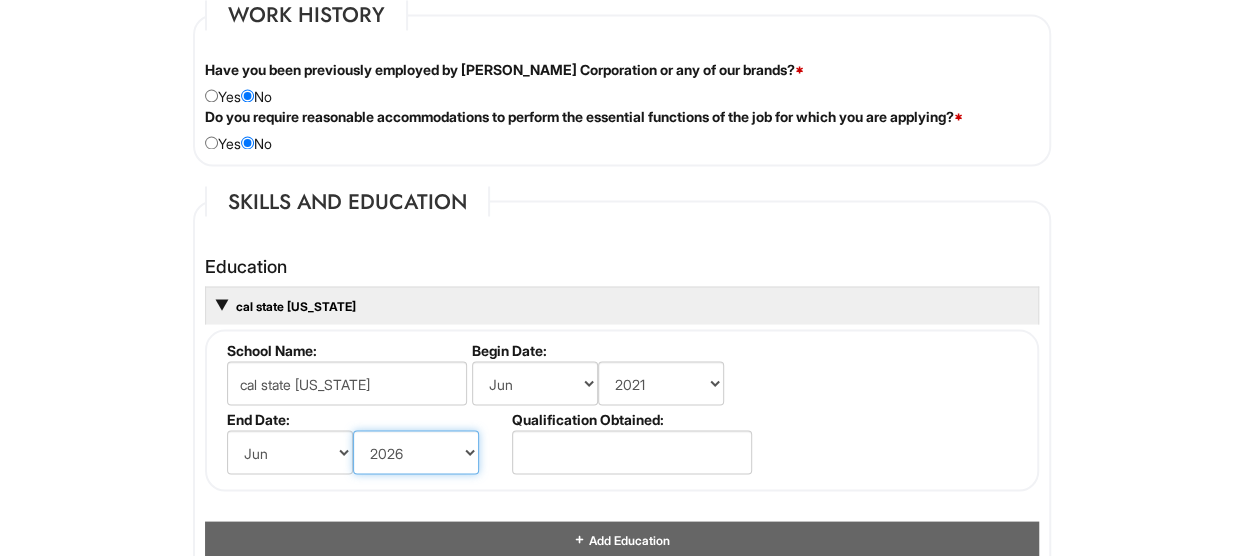 click on "(year) 2029 2028 2027 2026 2025 2024 2023 2022 2021 2020 2019 2018 2017 2016 2015 2014 2013 2012 2011 2010 2009 2008 2007 2006 2005 2004 2003 2002 2001 2000 1999 1998 1997 1996 1995 1994 1993 1992 1991 1990 1989 1988 1987 1986 1985 1984 1983 1982 1981 1980 1979 1978 1977 1976 1975 1974 1973 1972 1971 1970 1969 1968 1967 1966 1965 1964 1963 1962 1961 1960 1959 1958 1957 1956 1955 1954 1953 1952 1951 1950 1949 1948 1947 1946  --  2030 2031 2032 2033 2034 2035 2036 2037 2038 2039 2040 2041 2042 2043 2044 2045 2046 2047 2048 2049 2050 2051 2052 2053 2054 2055 2056 2057 2058 2059 2060 2061 2062 2063 2064" at bounding box center [416, 452] 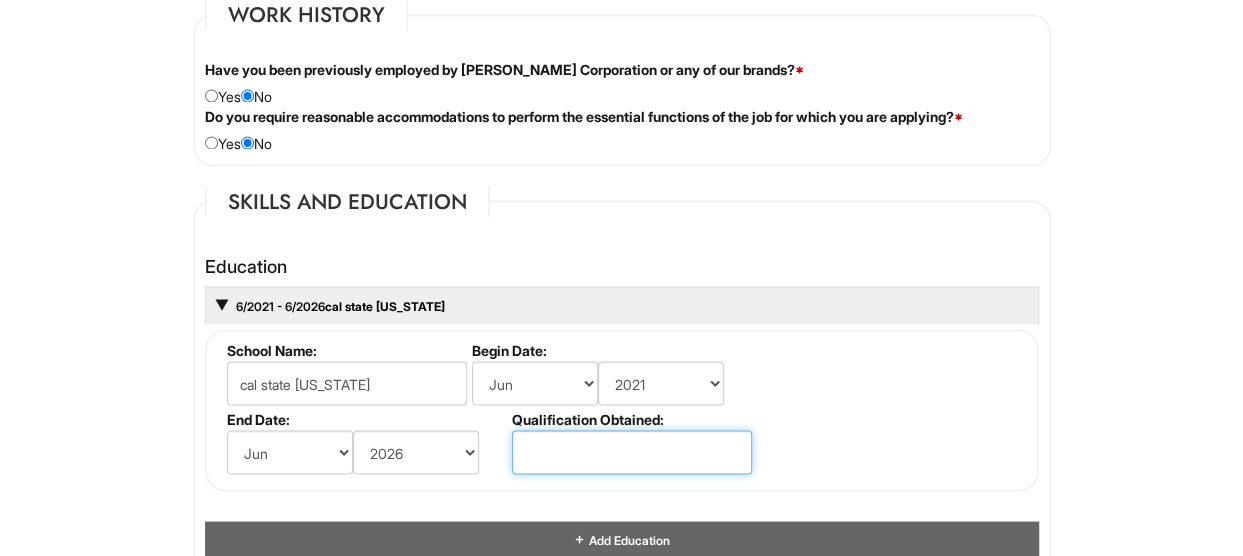 click at bounding box center (632, 452) 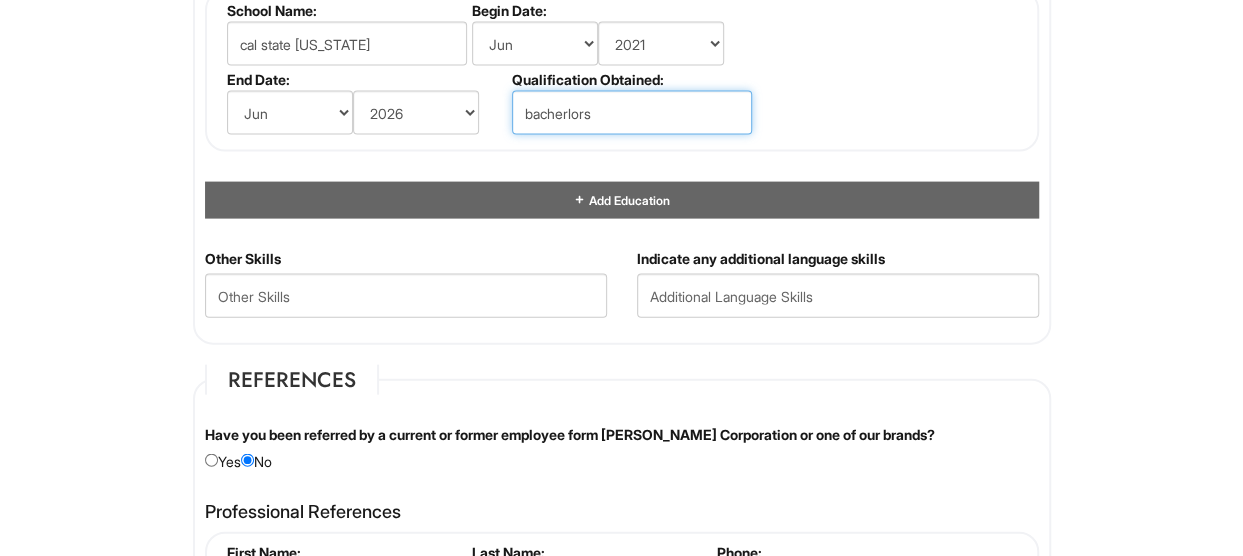 scroll, scrollTop: 2030, scrollLeft: 0, axis: vertical 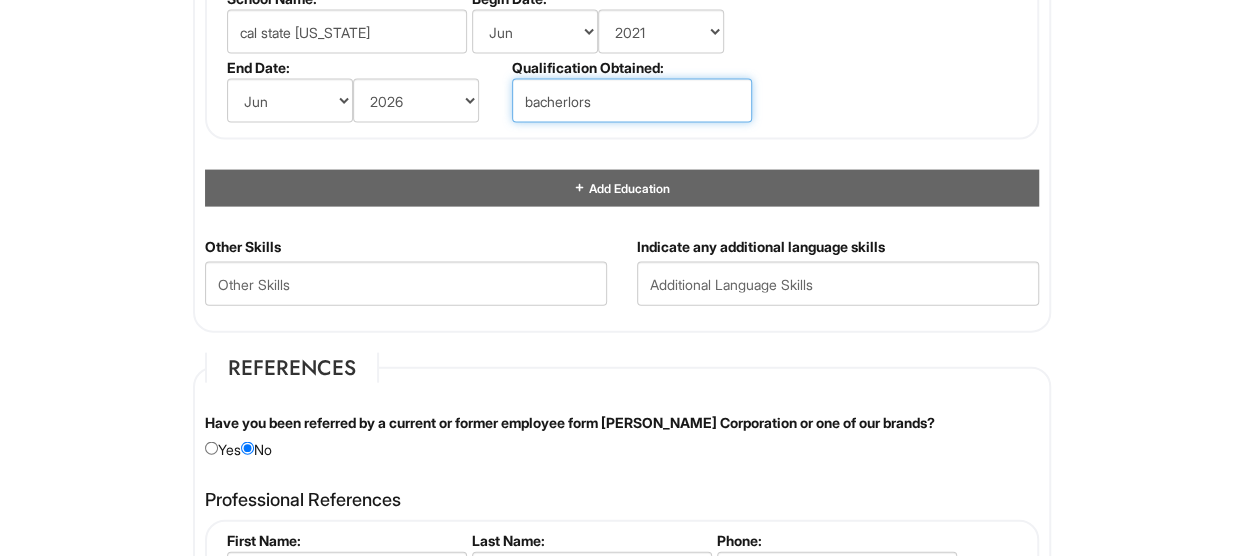 type on "bacherlors" 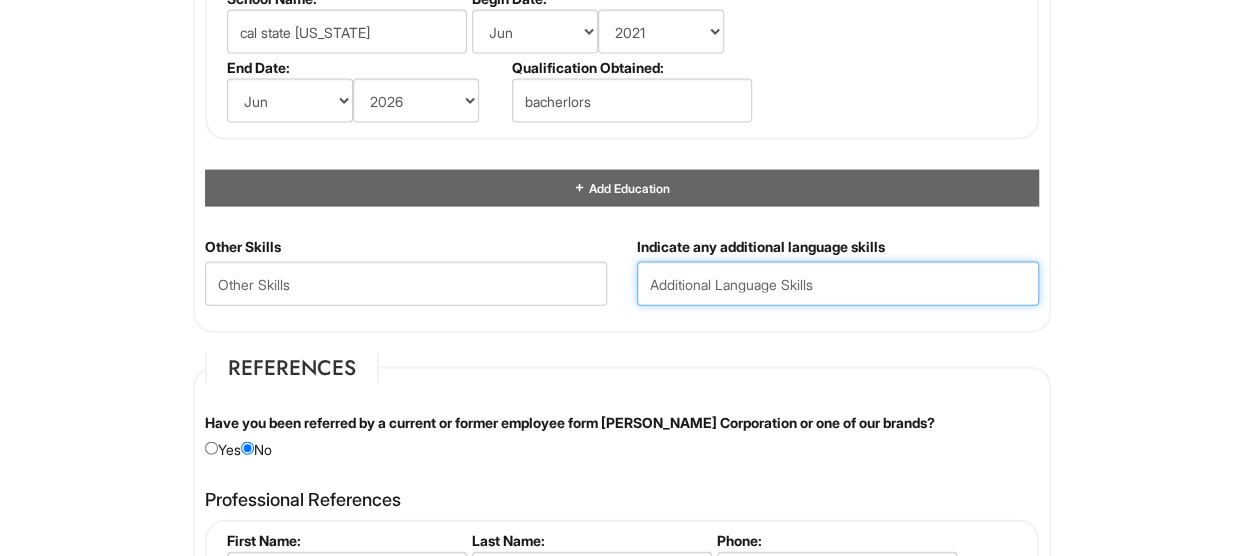 click at bounding box center [838, 284] 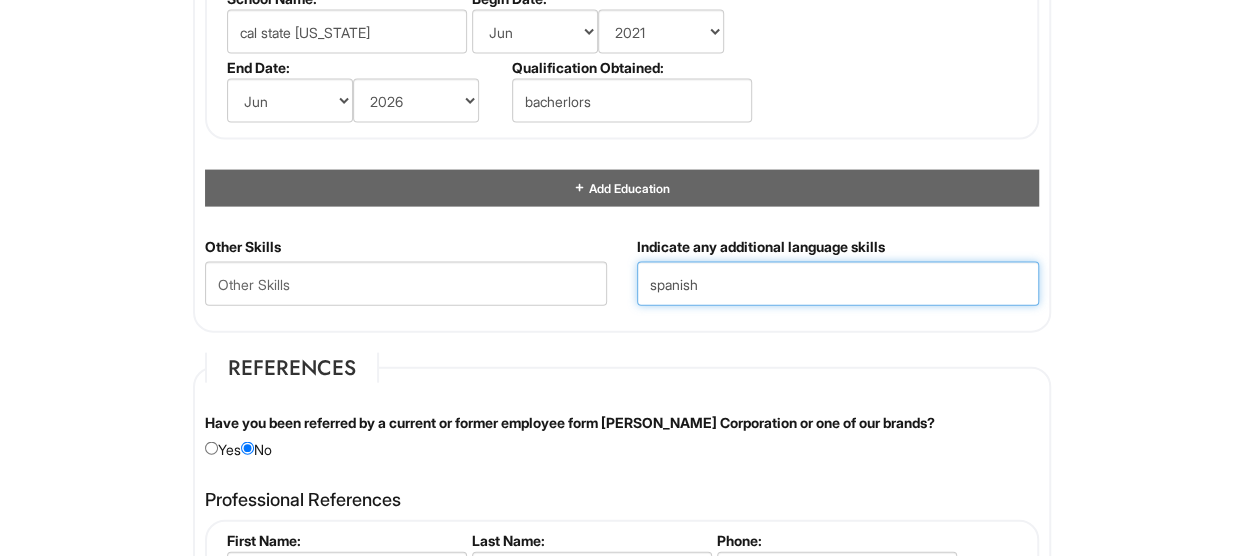 type on "spanish" 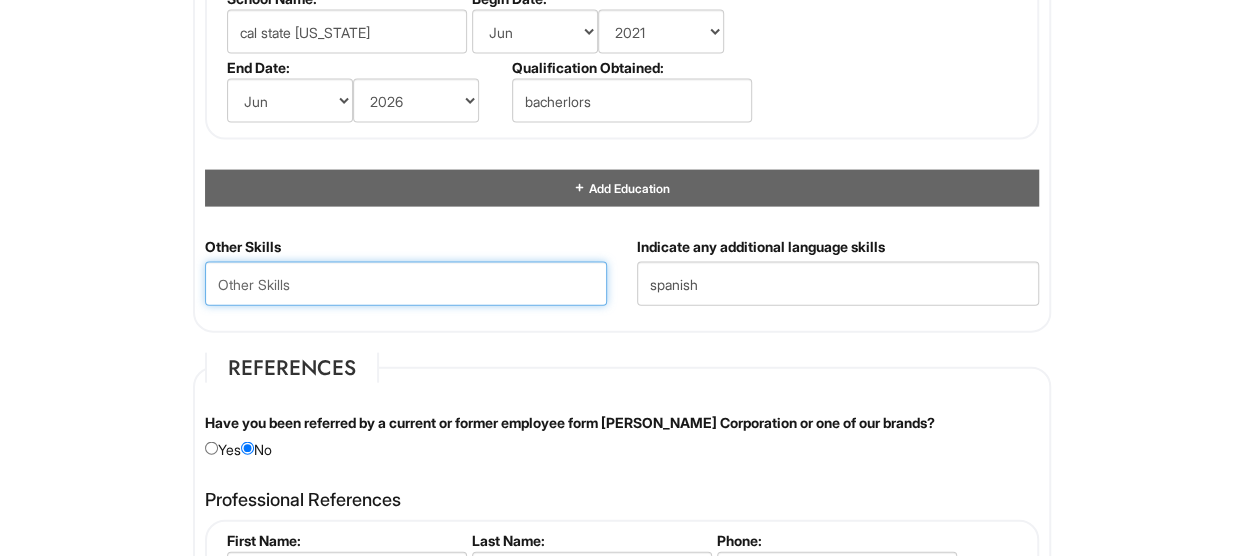 click at bounding box center (406, 284) 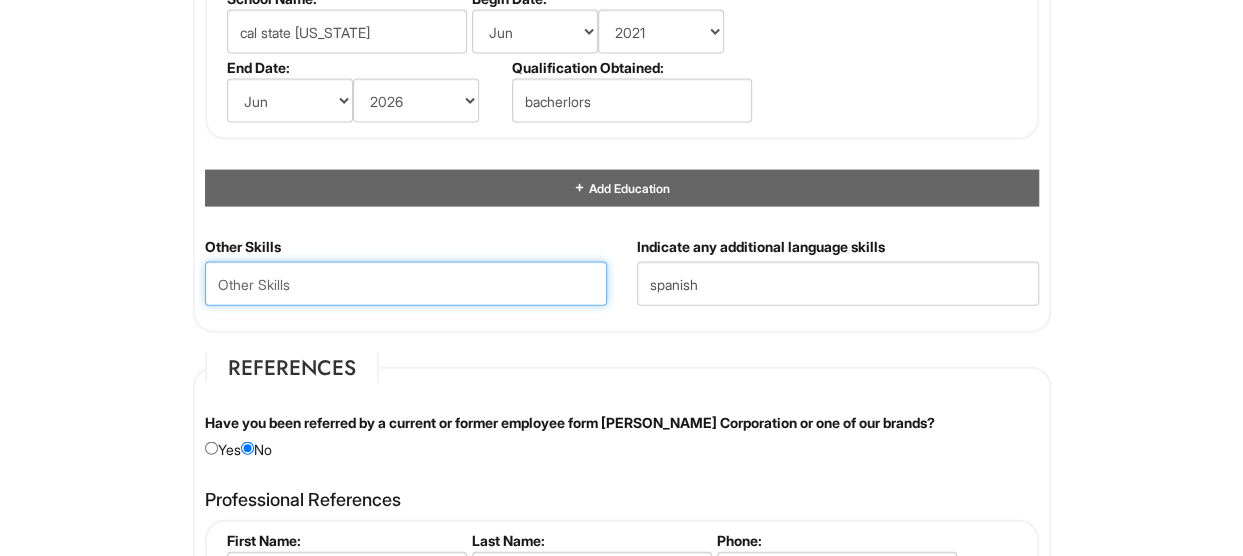 click at bounding box center (406, 284) 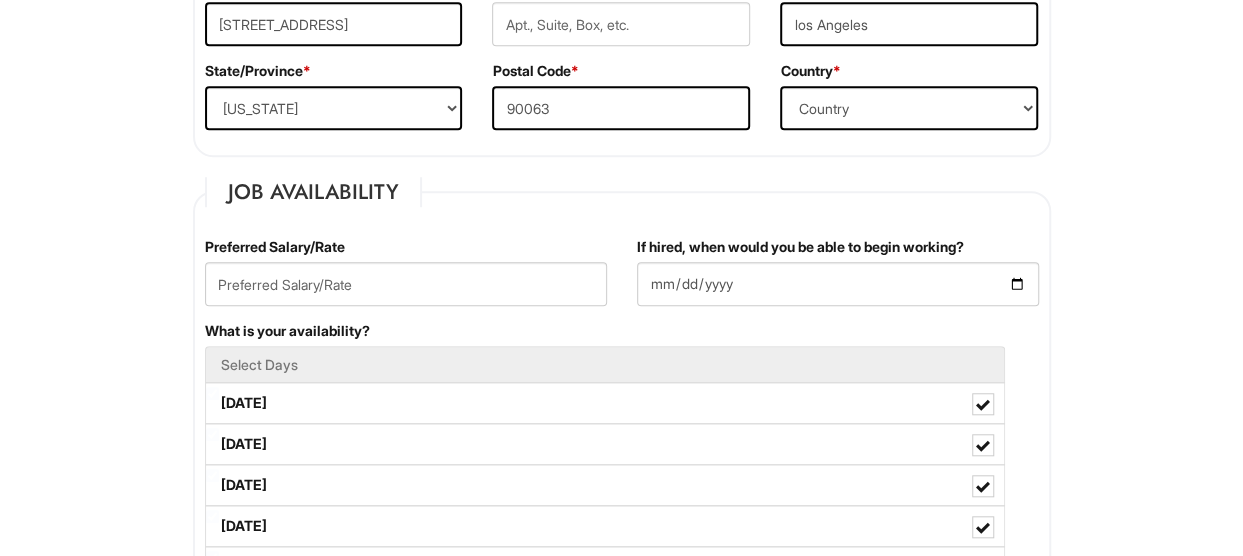 scroll, scrollTop: 666, scrollLeft: 0, axis: vertical 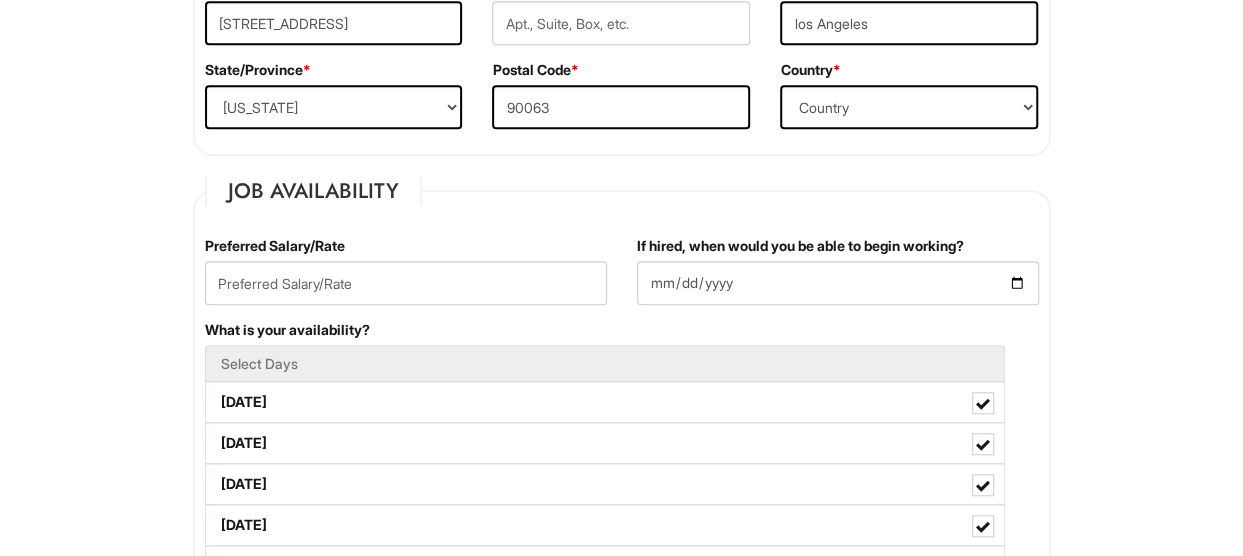 type on "tehconlgoy" 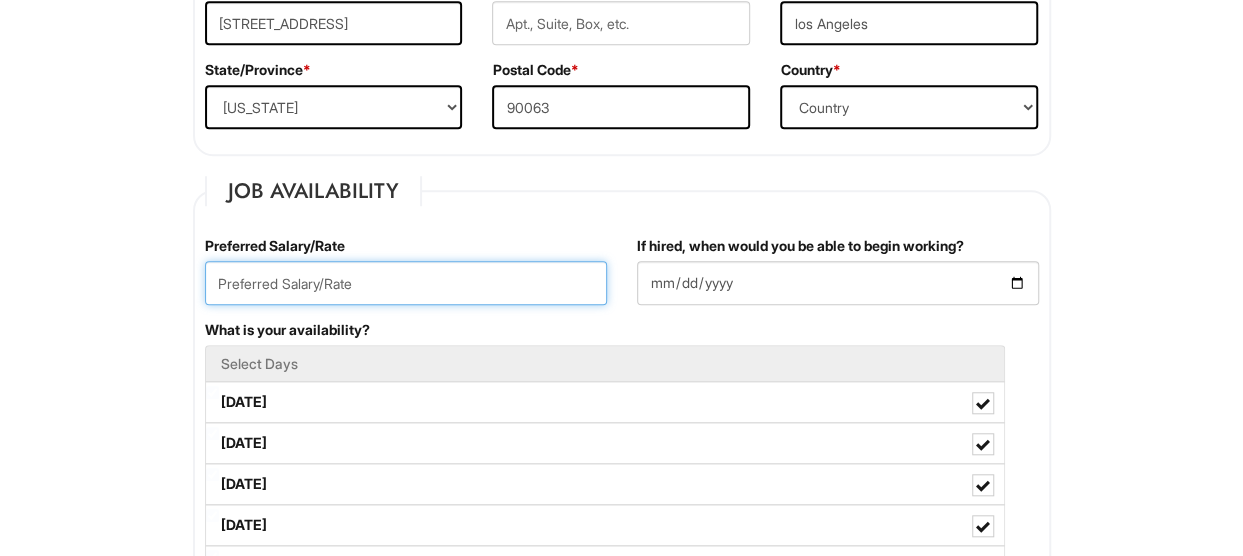 click at bounding box center (406, 283) 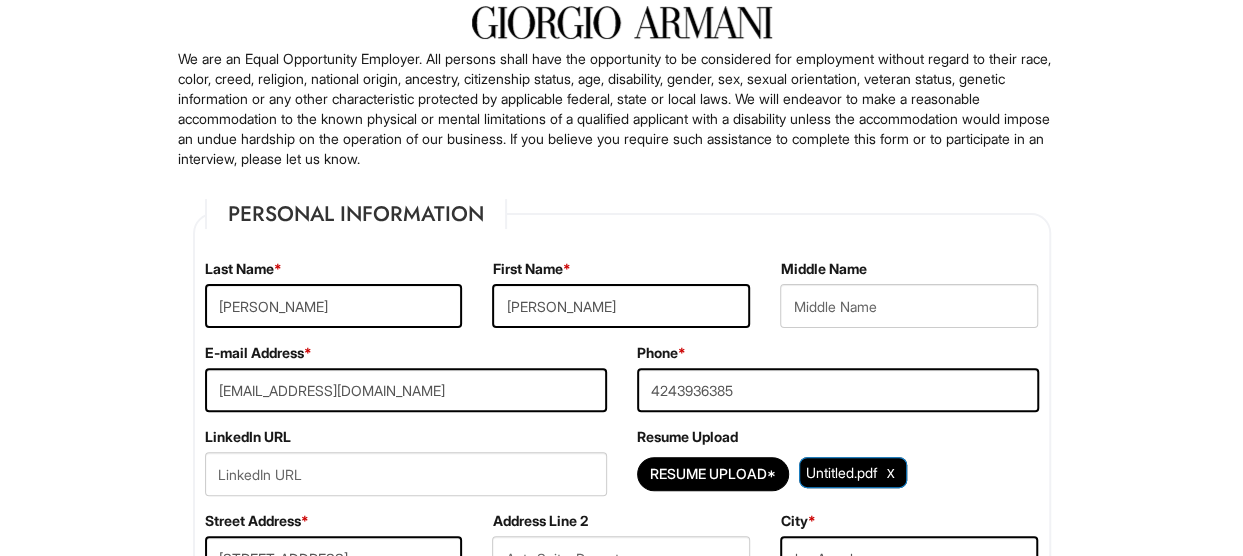 scroll, scrollTop: 0, scrollLeft: 0, axis: both 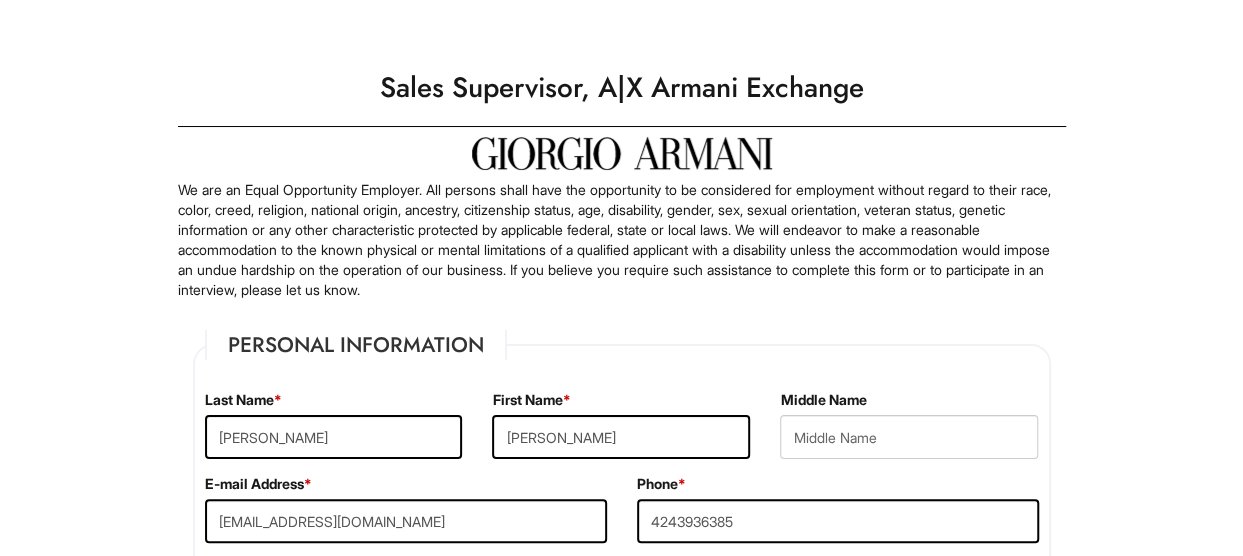 type on "22" 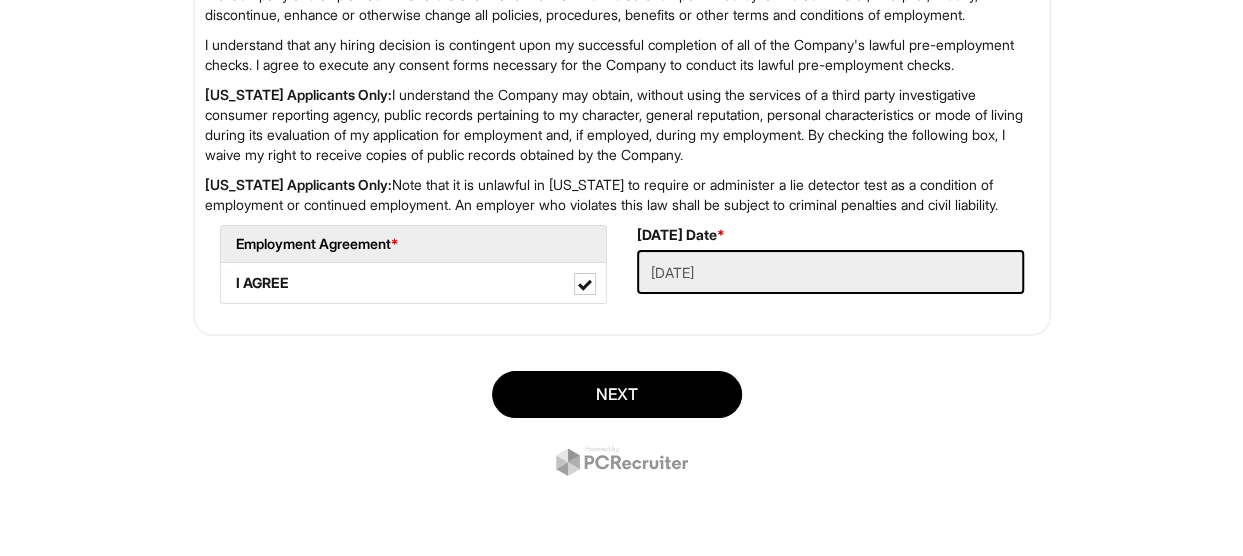 scroll, scrollTop: 3422, scrollLeft: 0, axis: vertical 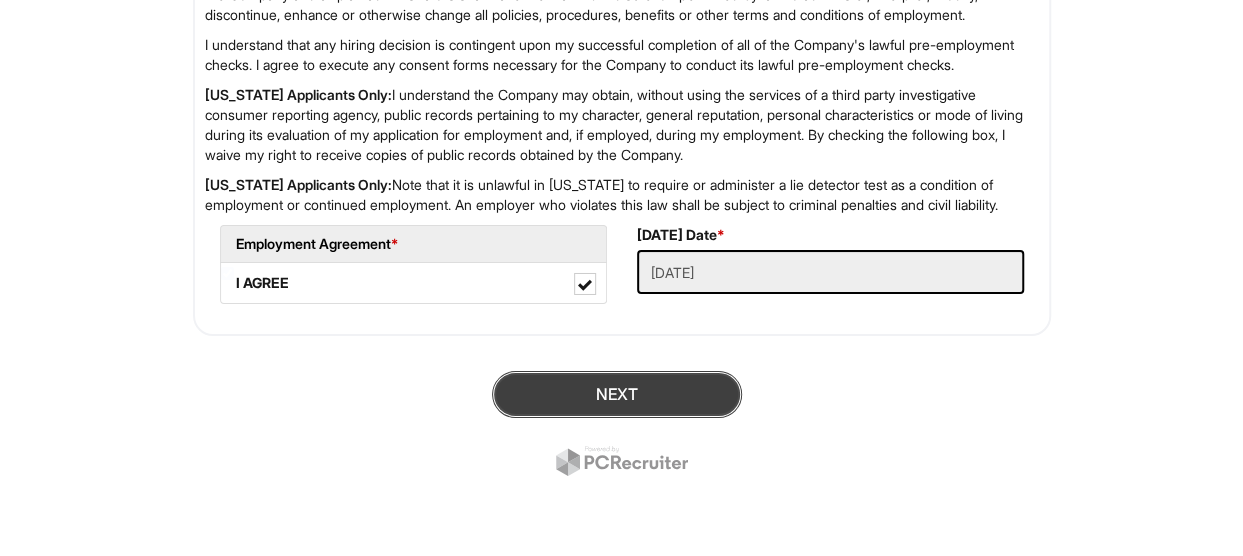 click on "Next" at bounding box center [617, 394] 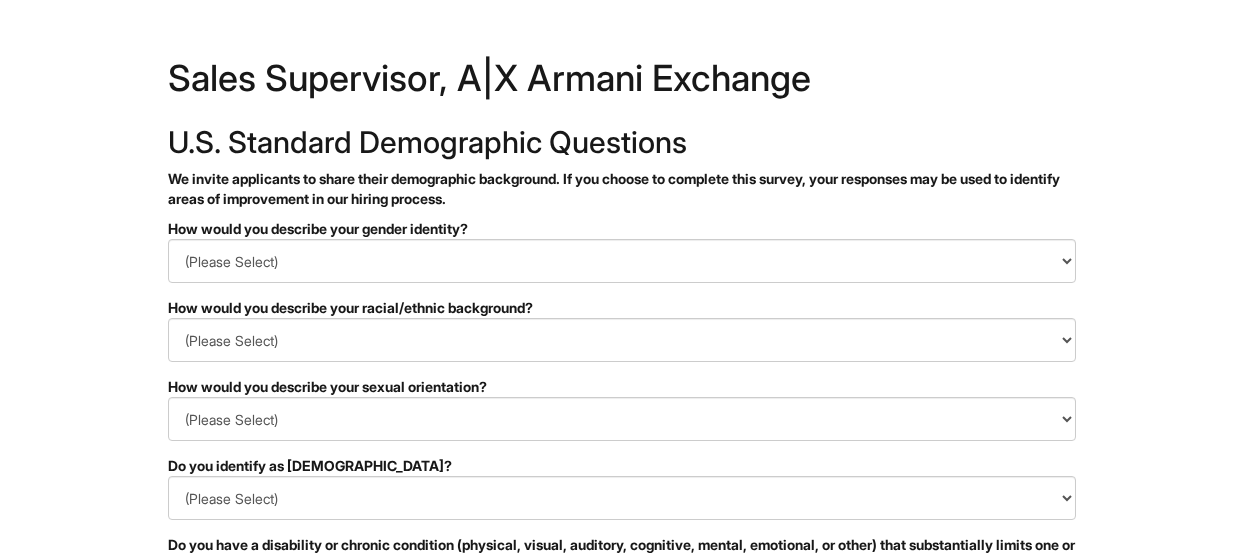 scroll, scrollTop: 0, scrollLeft: 0, axis: both 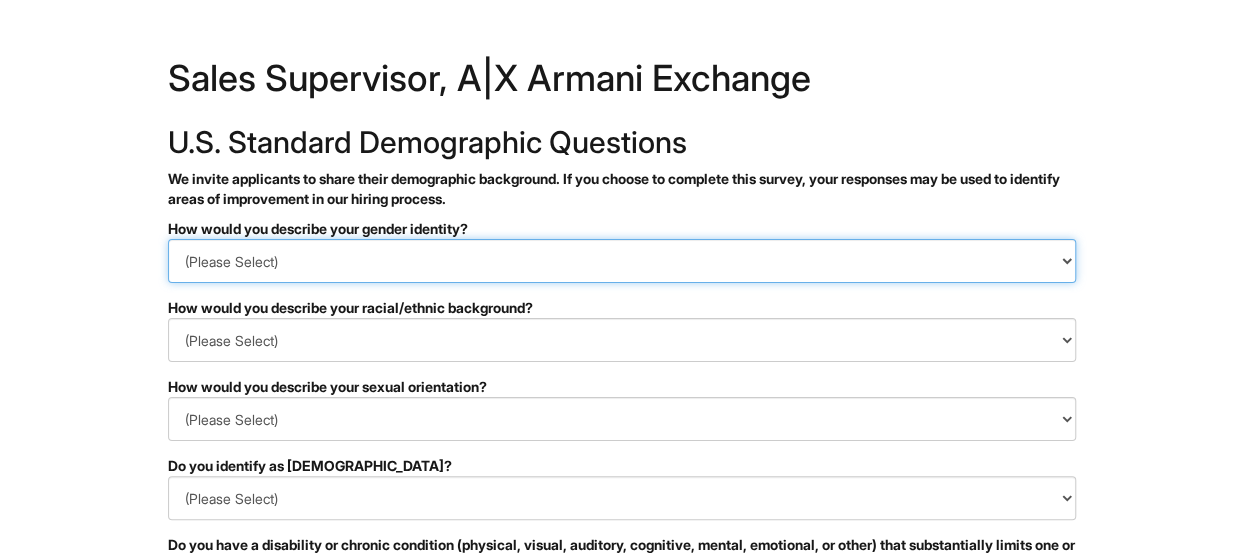 click on "(Please Select) Man Woman [DEMOGRAPHIC_DATA] I prefer to self-describe I don't wish to answer" at bounding box center (622, 261) 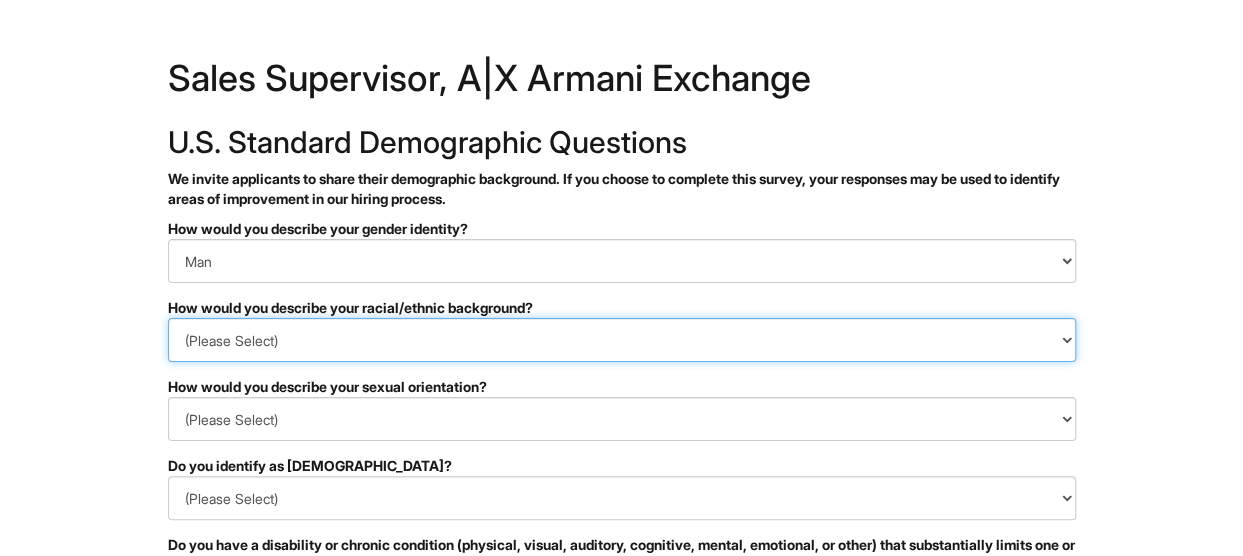 click on "(Please Select) Black or of African descent    East Asian    Hispanic, Latinx or of Spanish Origin    Indigenous, American Indian or Alaska Native    Middle Eastern or North African    Native Hawaiian or Pacific Islander    South Asian    Southeast Asian    White or European    I prefer to self-describe    I don't wish to answer" at bounding box center (622, 340) 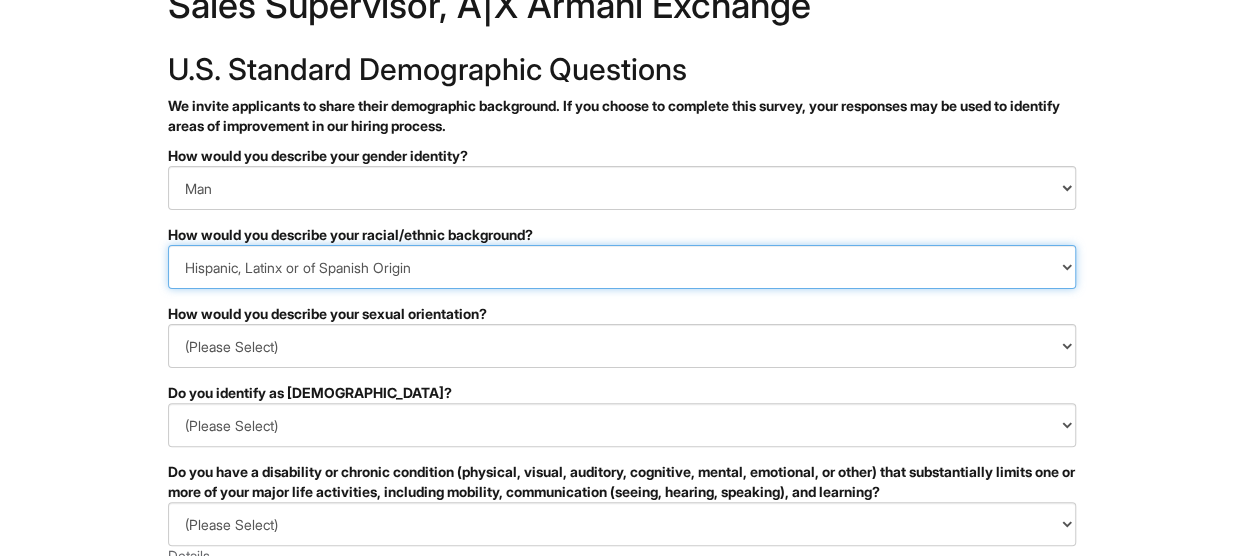 scroll, scrollTop: 93, scrollLeft: 0, axis: vertical 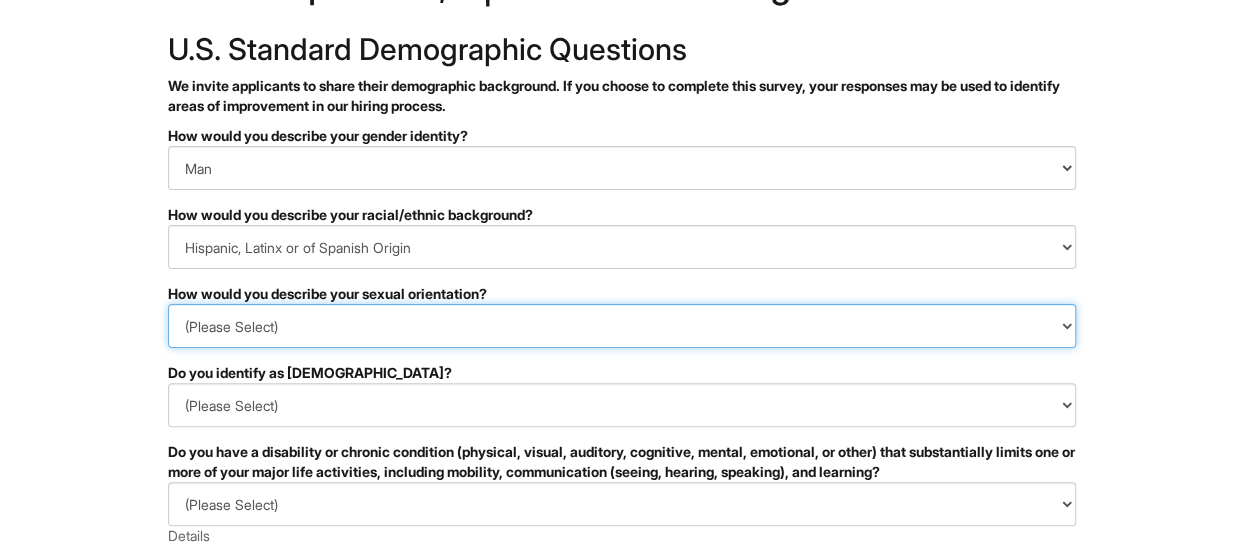 click on "(Please Select) Asexual Bisexual and/or pansexual Gay Heterosexual Lesbian Queer I prefer to self-describe I don't wish to answer" at bounding box center [622, 326] 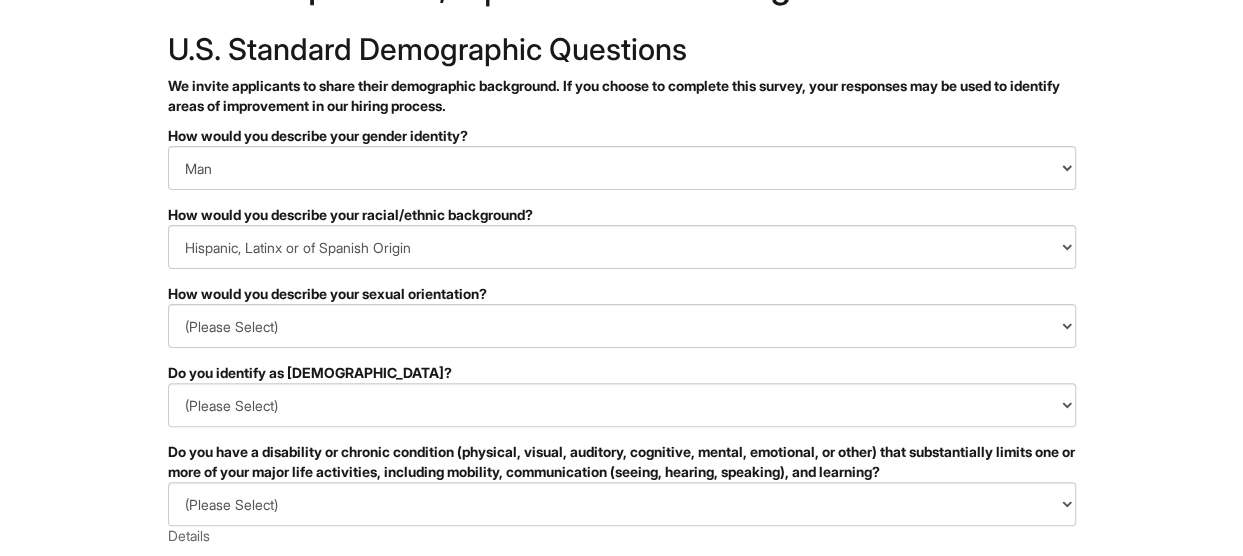 click on "PLEASE COMPLETE ALL REQUIRED FIELDS How would you describe your gender identity? (Please Select) Man Woman Non-binary I prefer to self-describe I don't wish to answer How would you describe your racial/ethnic background? (Please Select) Black or of African descent    East Asian    Hispanic, Latinx or of Spanish Origin    Indigenous, American Indian or Alaska Native    Middle Eastern or North African    Native Hawaiian or Pacific Islander    South Asian    Southeast Asian    White or European    I prefer to self-describe    I don't wish to answer How would you describe your sexual orientation? (Please Select) Asexual Bisexual and/or pansexual Gay Heterosexual Lesbian Queer I prefer to self-describe I don't wish to answer Do you identify as transgender? (Please Select) Yes No I prefer to self-describe I don't wish to answer (Please Select) YES, I HAVE A DISABILITY (or previously had a disability) NO, I DON'T HAVE A DISABILITY I DON'T WISH TO ANSWER Details (Please Select) I AM NOT A PROTECTED VETERAN Details" at bounding box center [622, 554] 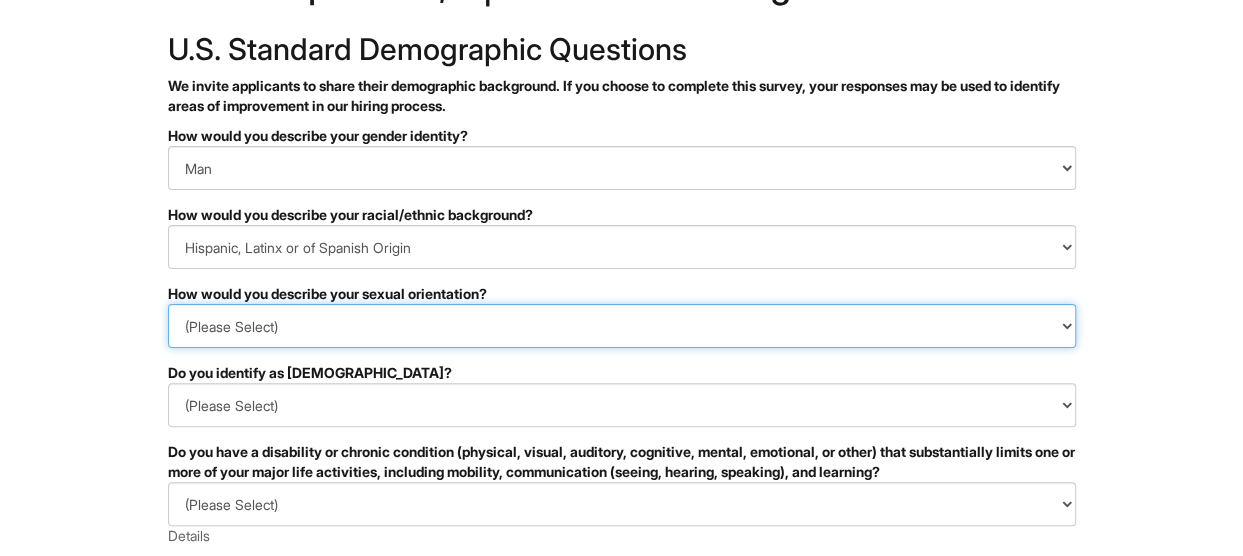 click on "(Please Select) Asexual Bisexual and/or pansexual Gay Heterosexual Lesbian Queer I prefer to self-describe I don't wish to answer" at bounding box center [622, 326] 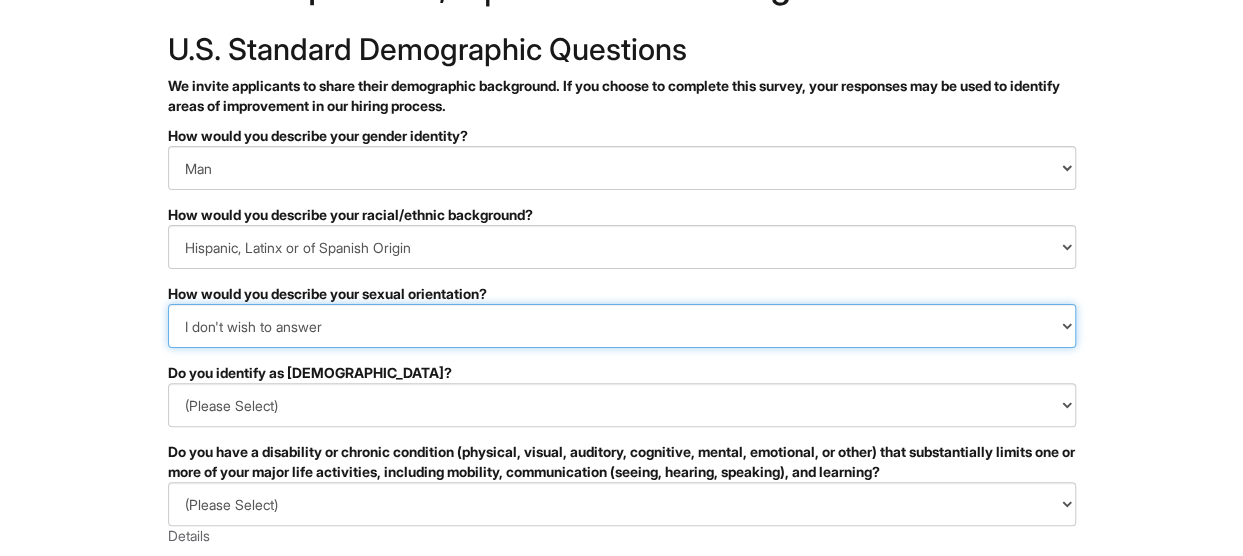 click on "(Please Select) Asexual Bisexual and/or pansexual Gay Heterosexual Lesbian Queer I prefer to self-describe I don't wish to answer" at bounding box center [622, 326] 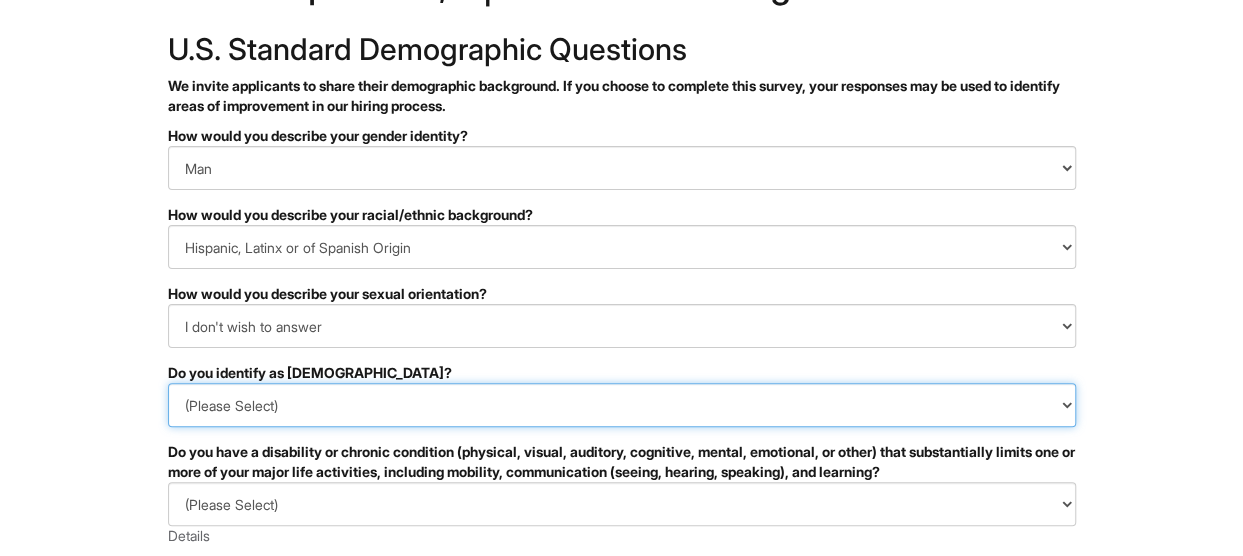 click on "(Please Select) Yes No I prefer to self-describe I don't wish to answer" at bounding box center (622, 405) 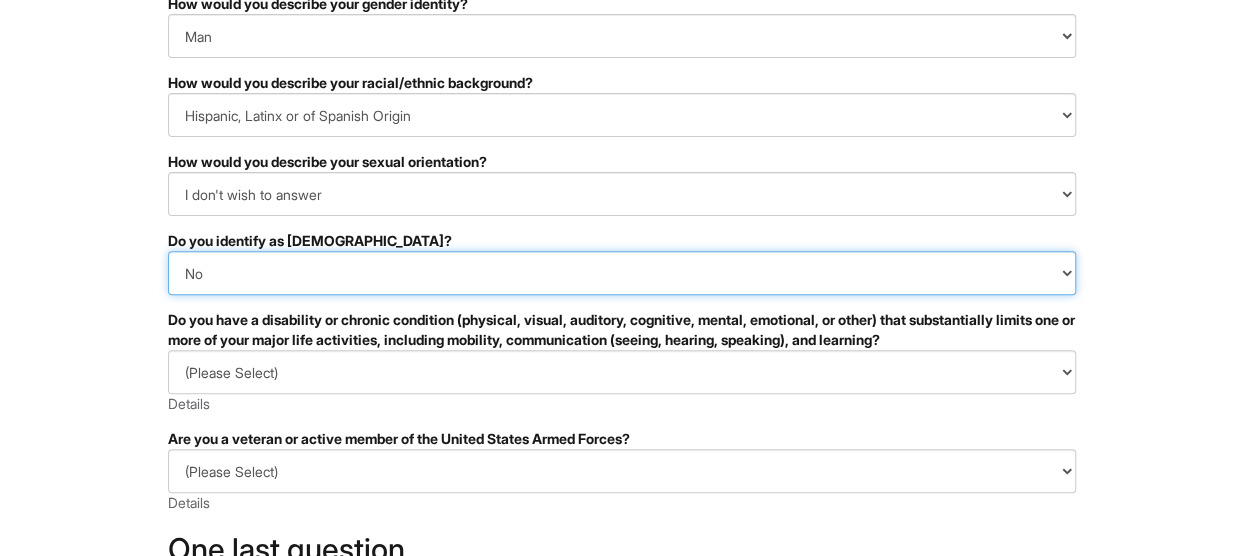 scroll, scrollTop: 234, scrollLeft: 0, axis: vertical 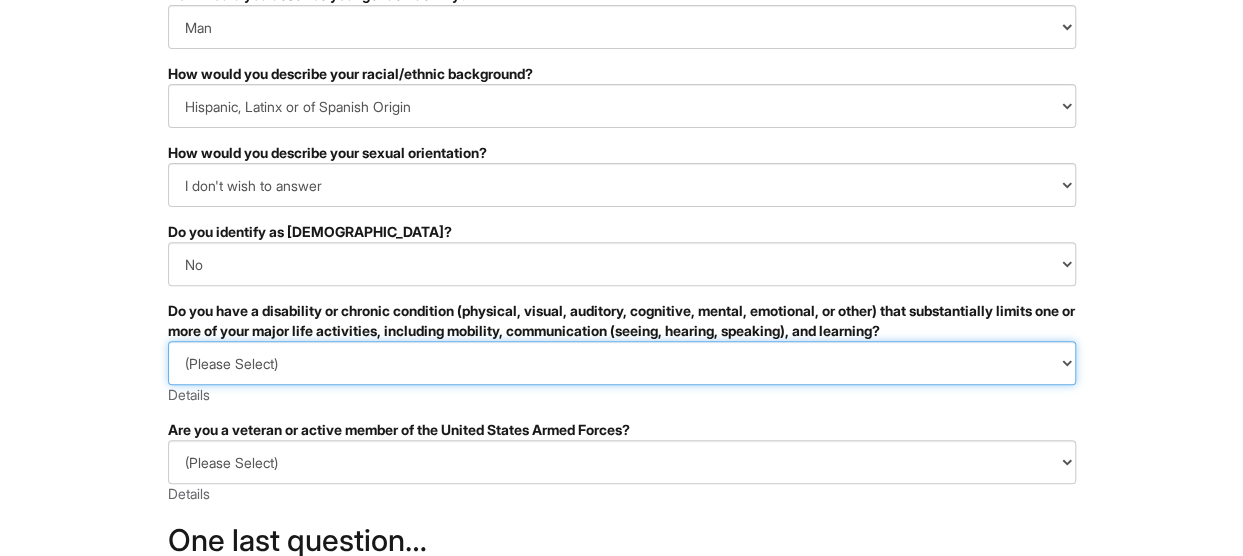 click on "(Please Select) YES, I HAVE A DISABILITY (or previously had a disability) NO, I DON'T HAVE A DISABILITY I DON'T WISH TO ANSWER" at bounding box center [622, 363] 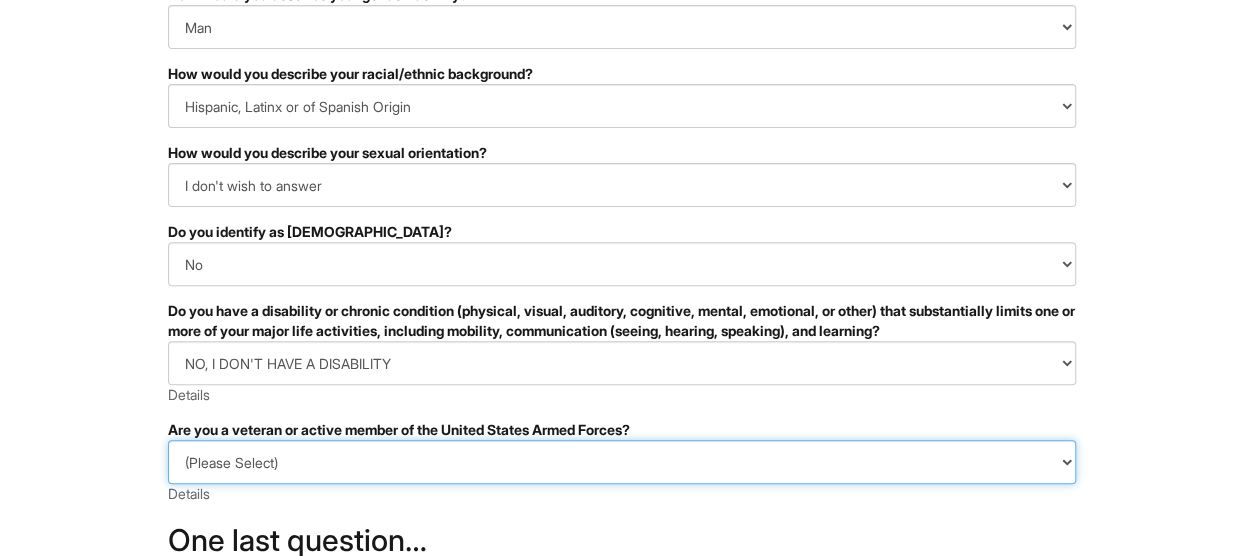 click on "(Please Select) I IDENTIFY AS ONE OR MORE OF THE CLASSIFICATIONS OF PROTECTED VETERANS LISTED I AM NOT A PROTECTED VETERAN I PREFER NOT TO ANSWER" at bounding box center (622, 462) 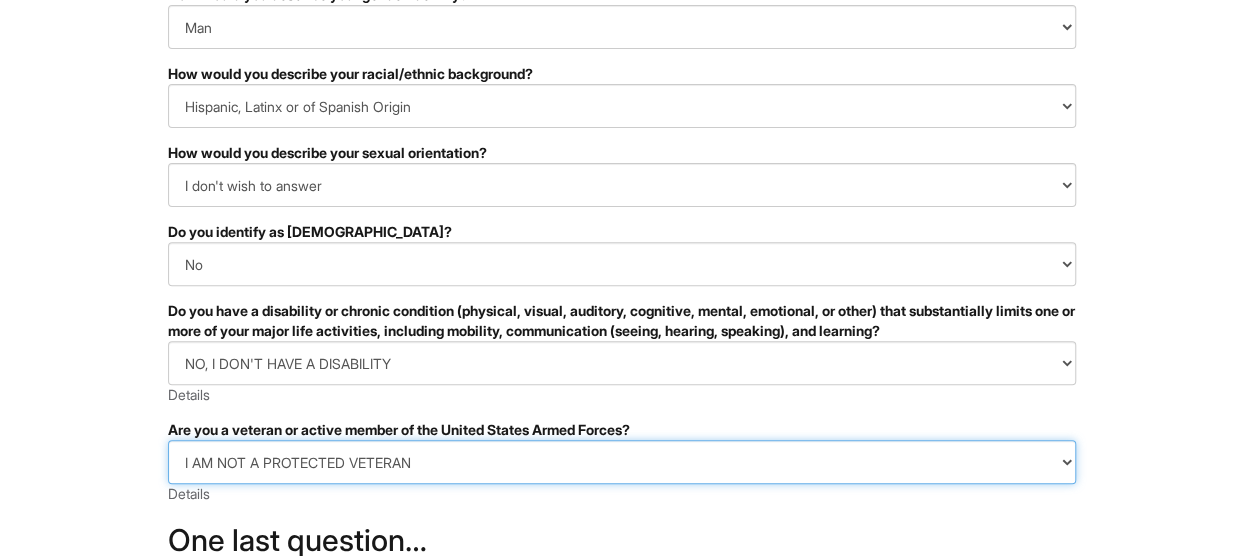 click on "(Please Select) I IDENTIFY AS ONE OR MORE OF THE CLASSIFICATIONS OF PROTECTED VETERANS LISTED I AM NOT A PROTECTED VETERAN I PREFER NOT TO ANSWER" at bounding box center [622, 462] 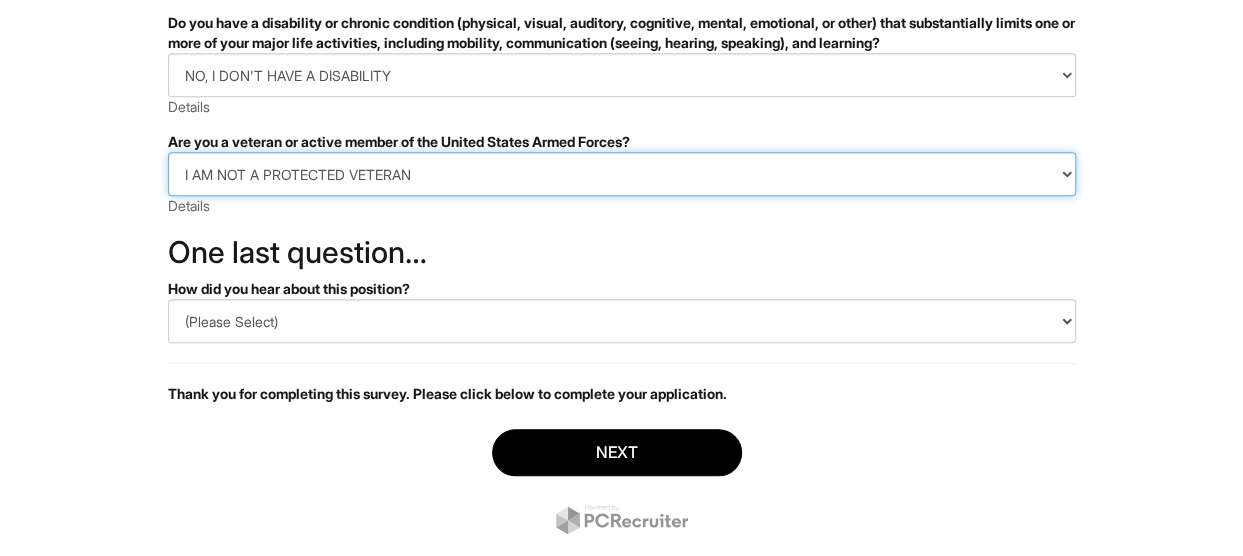 scroll, scrollTop: 525, scrollLeft: 0, axis: vertical 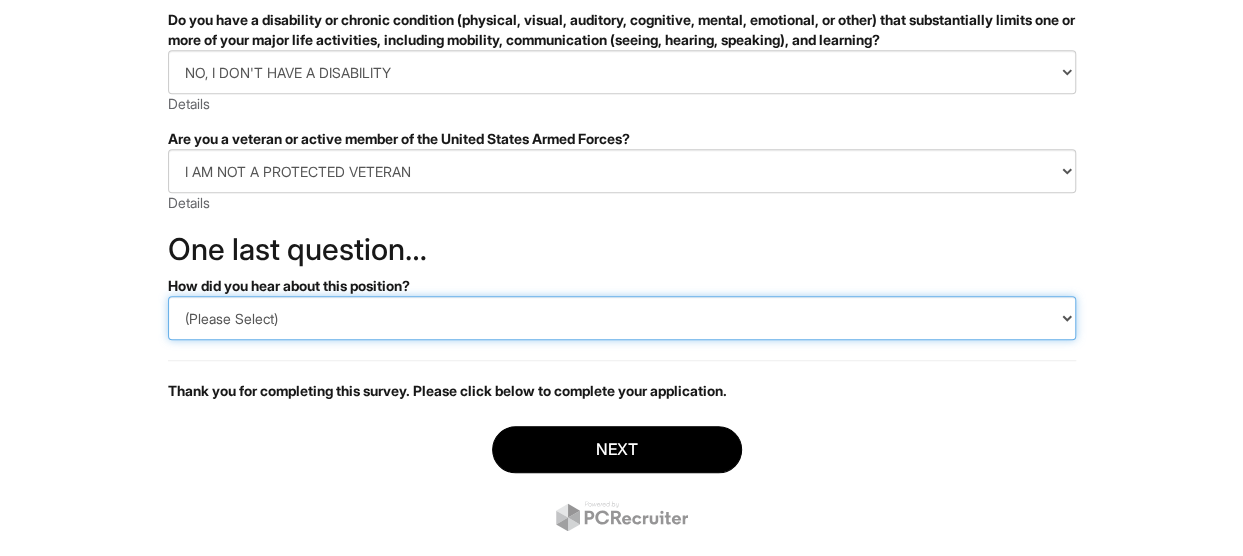 click on "(Please Select) CareerBuilder Indeed LinkedIn Monster Referral Other" at bounding box center [622, 318] 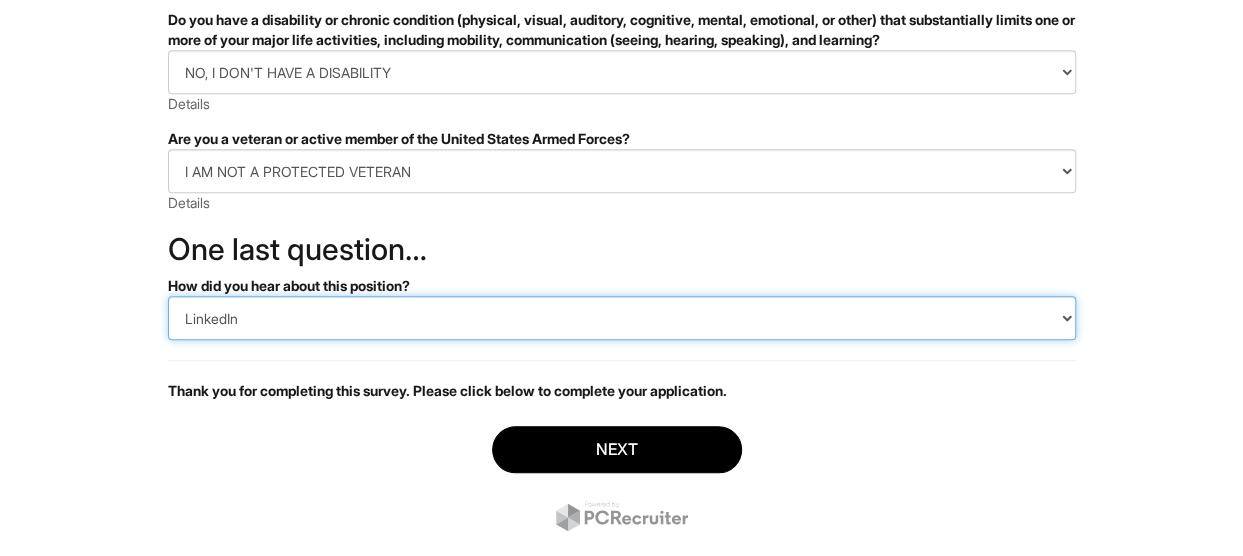 click on "(Please Select) CareerBuilder Indeed LinkedIn Monster Referral Other" at bounding box center (622, 318) 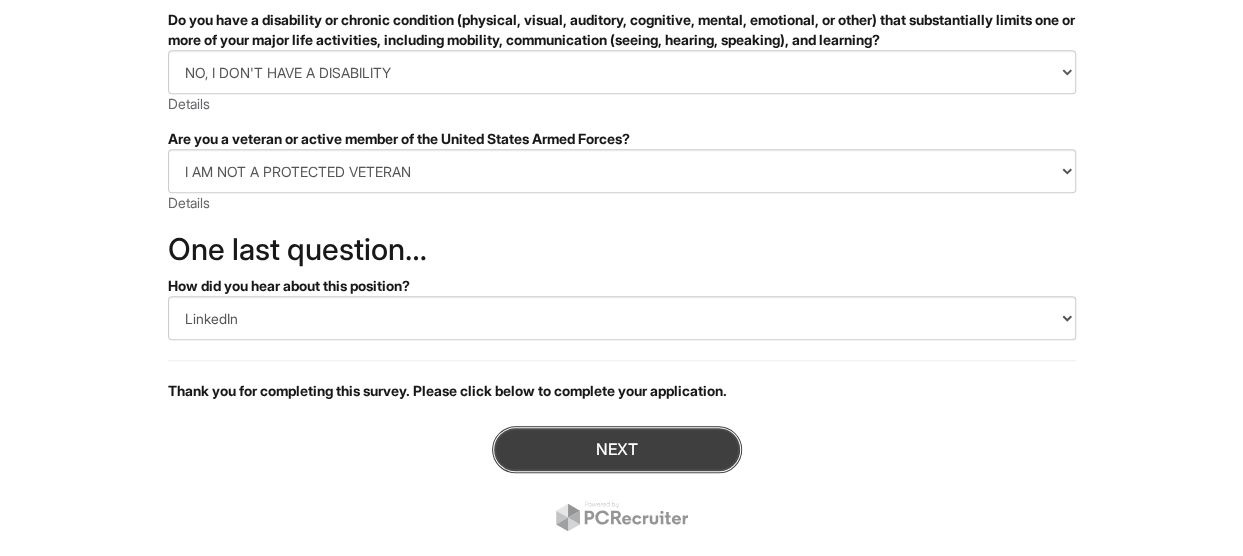 click on "Next" at bounding box center [617, 449] 